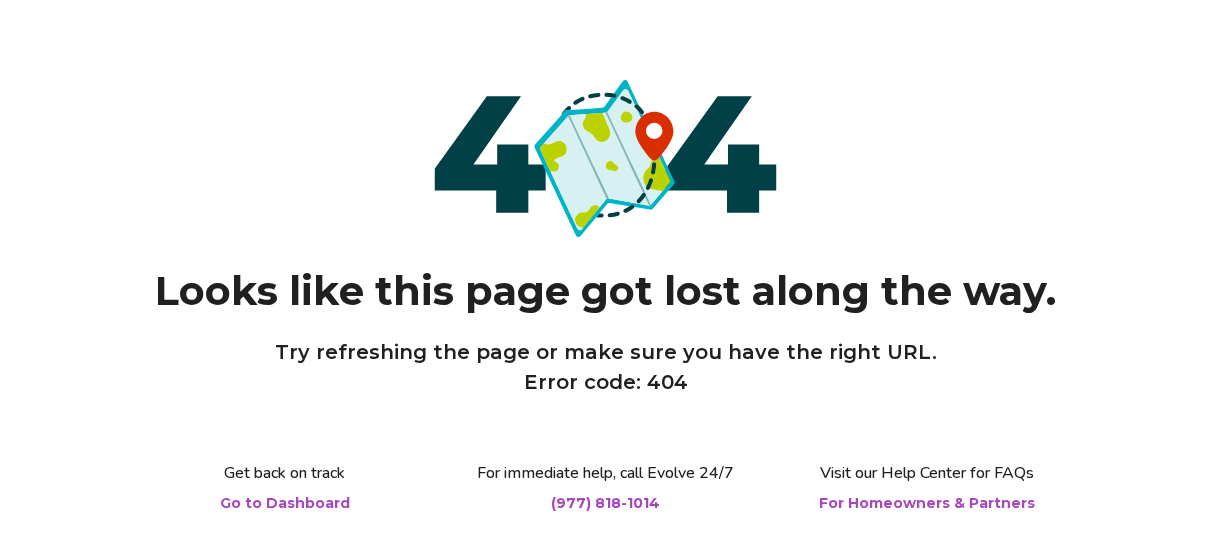 scroll, scrollTop: 0, scrollLeft: 0, axis: both 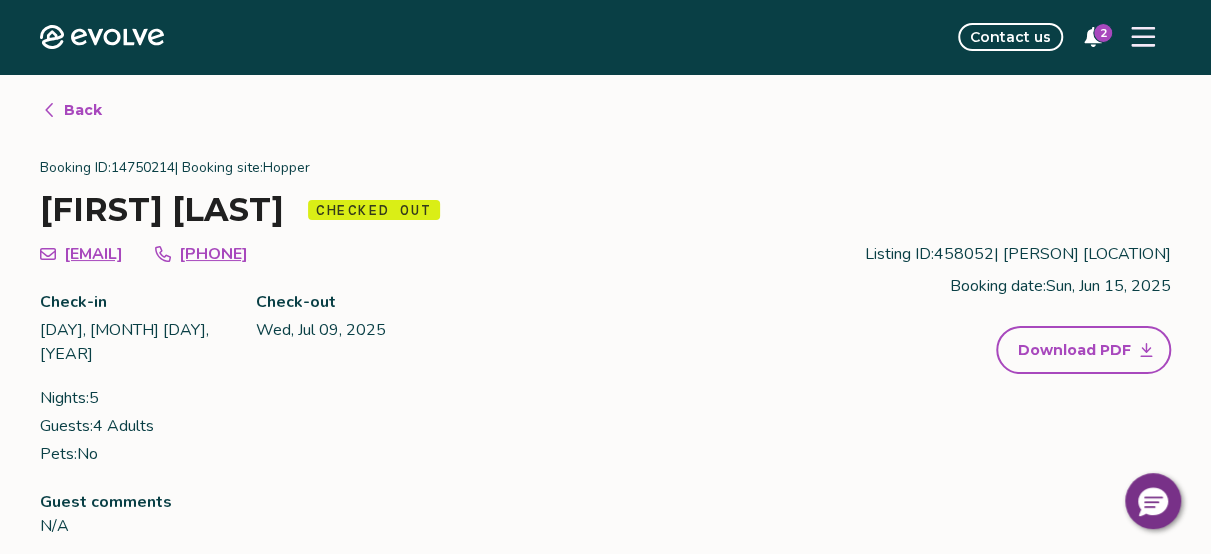 click 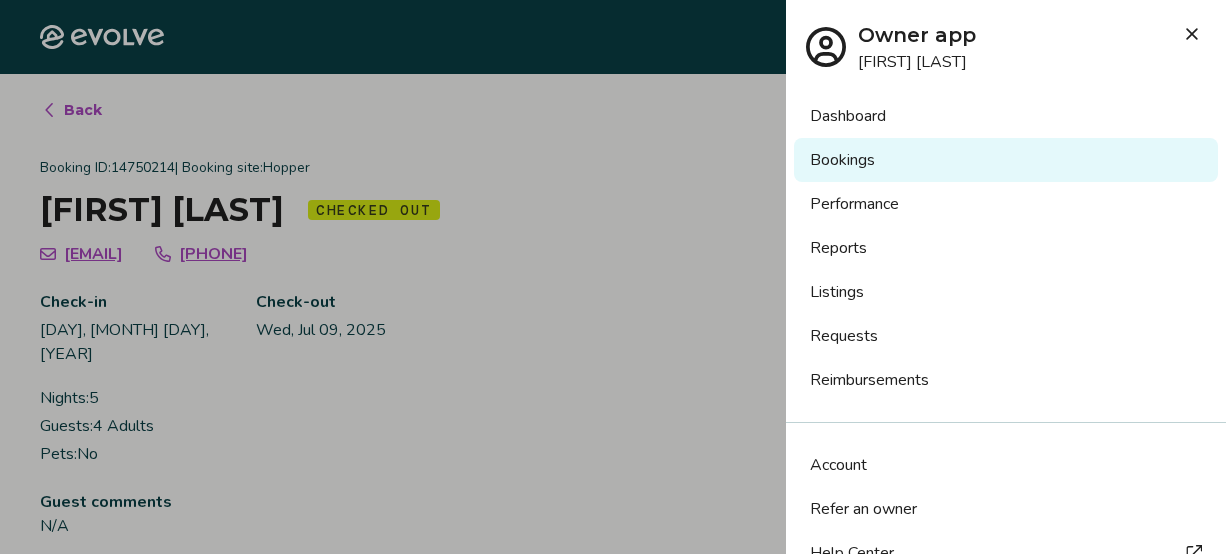 click on "Reports" at bounding box center (1006, 248) 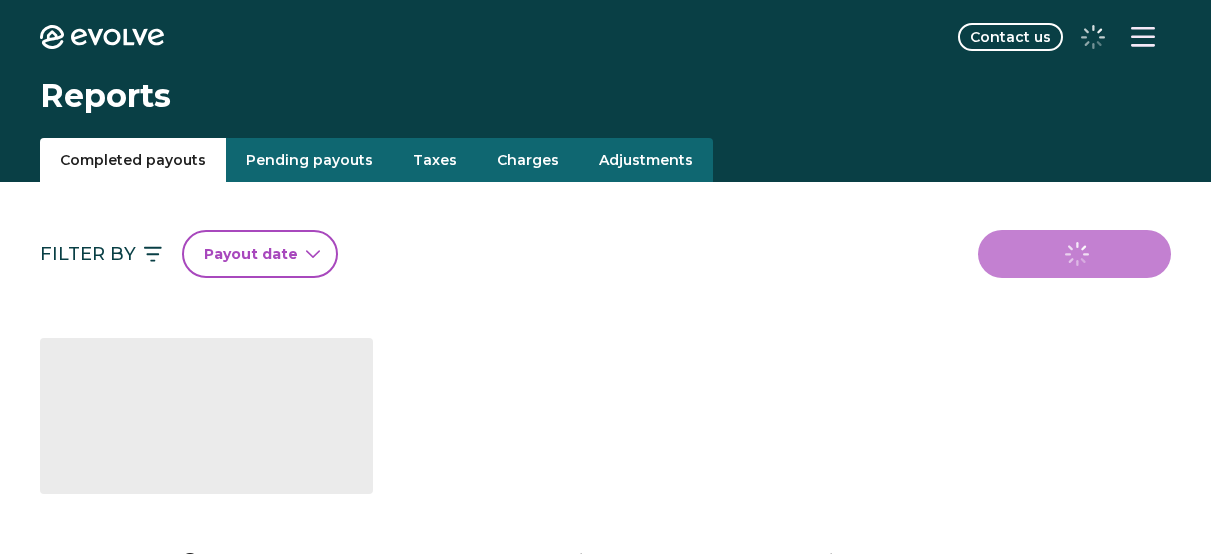 scroll, scrollTop: 0, scrollLeft: 0, axis: both 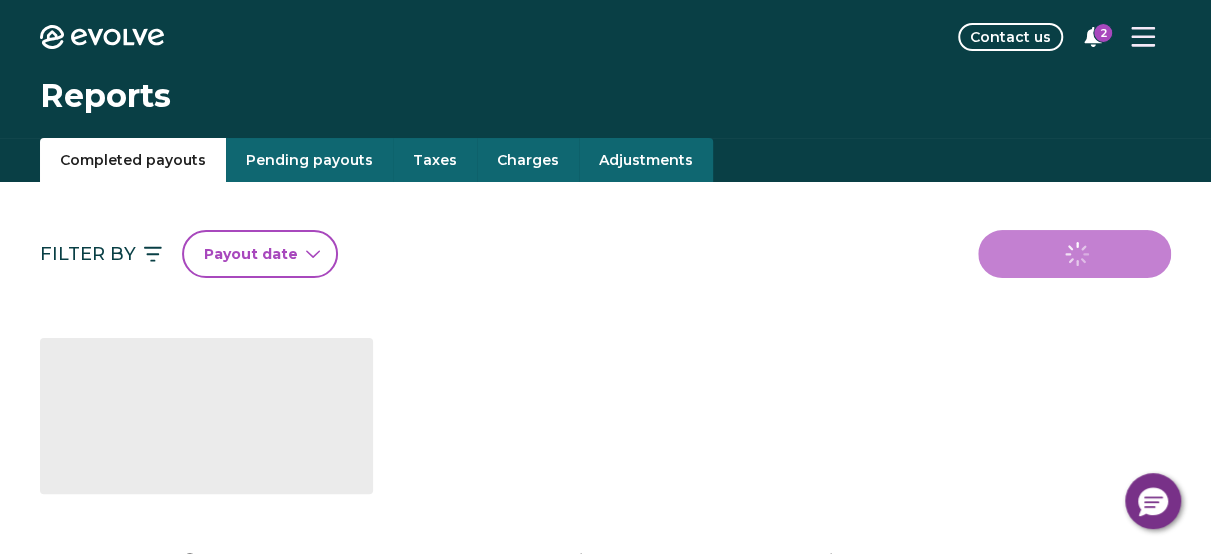 click on "Charges" at bounding box center [528, 160] 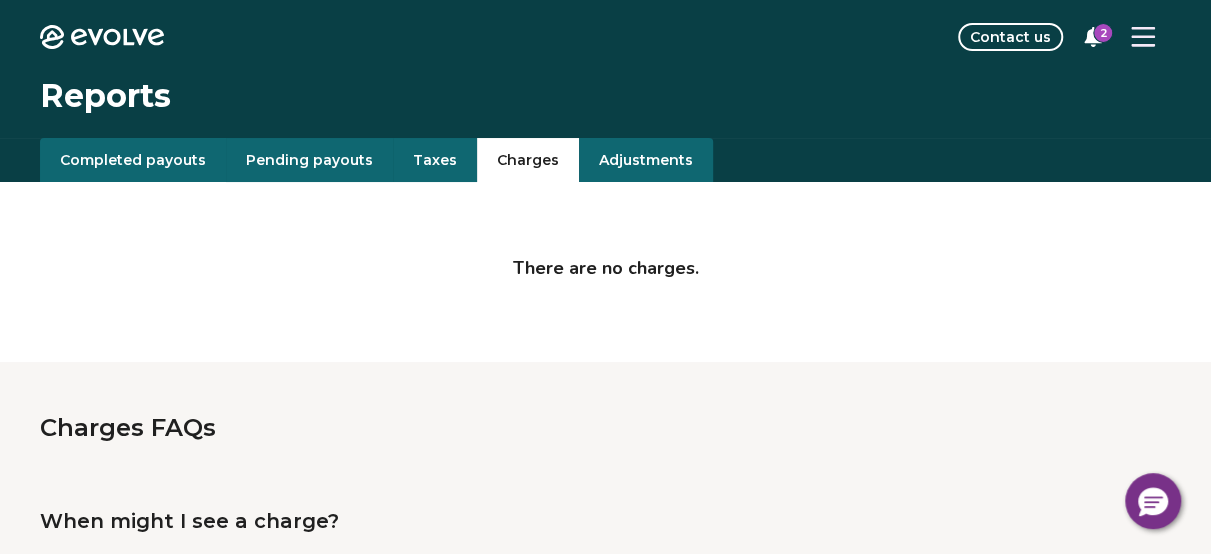 click on "Taxes" at bounding box center (435, 160) 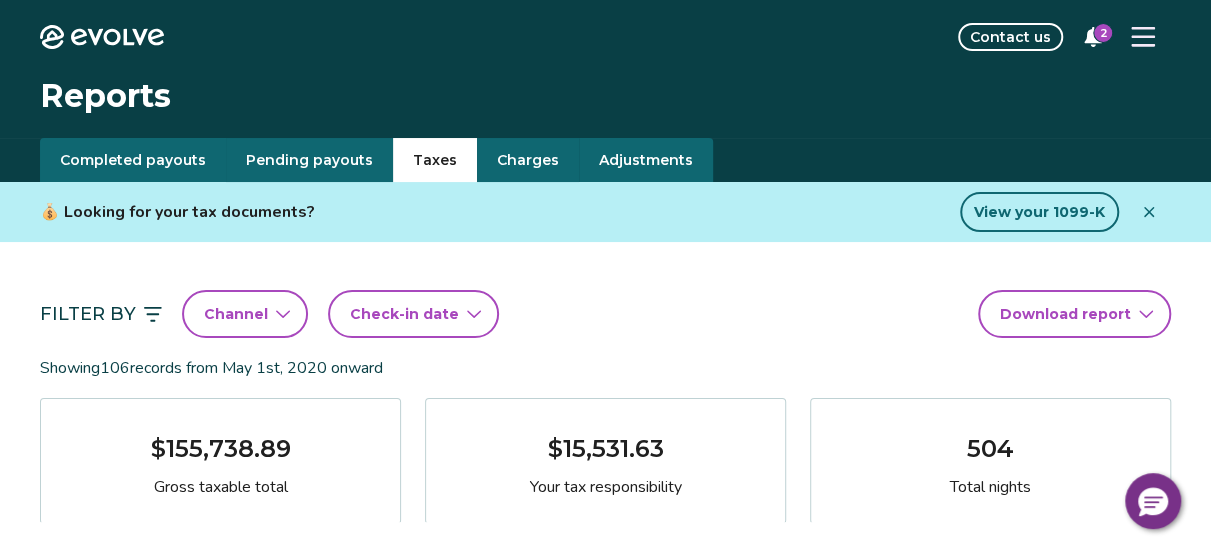 click on "Taxes" at bounding box center [435, 160] 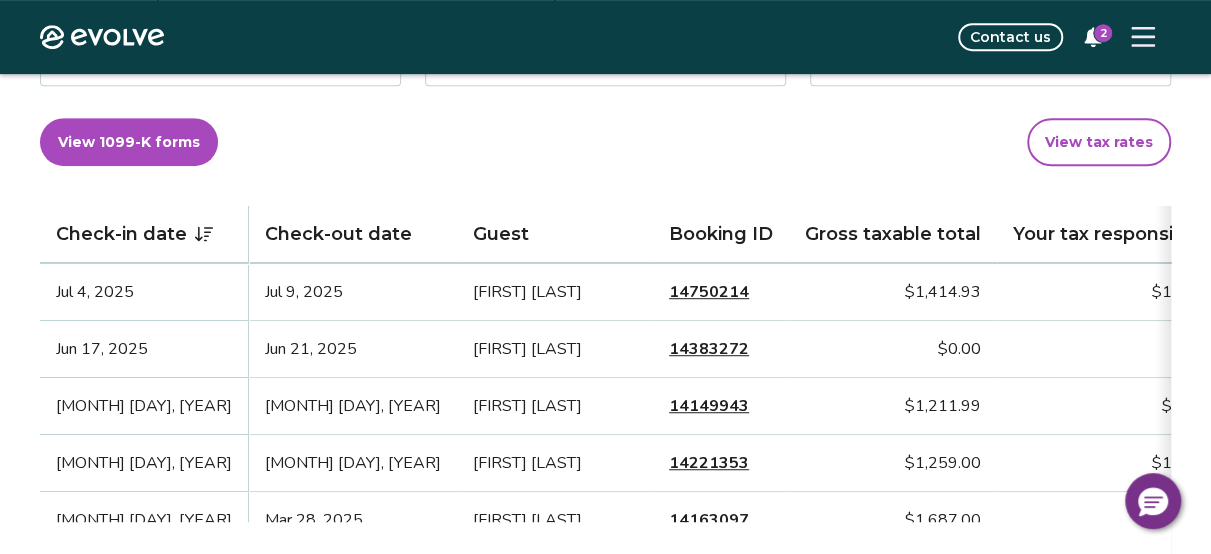 scroll, scrollTop: 500, scrollLeft: 0, axis: vertical 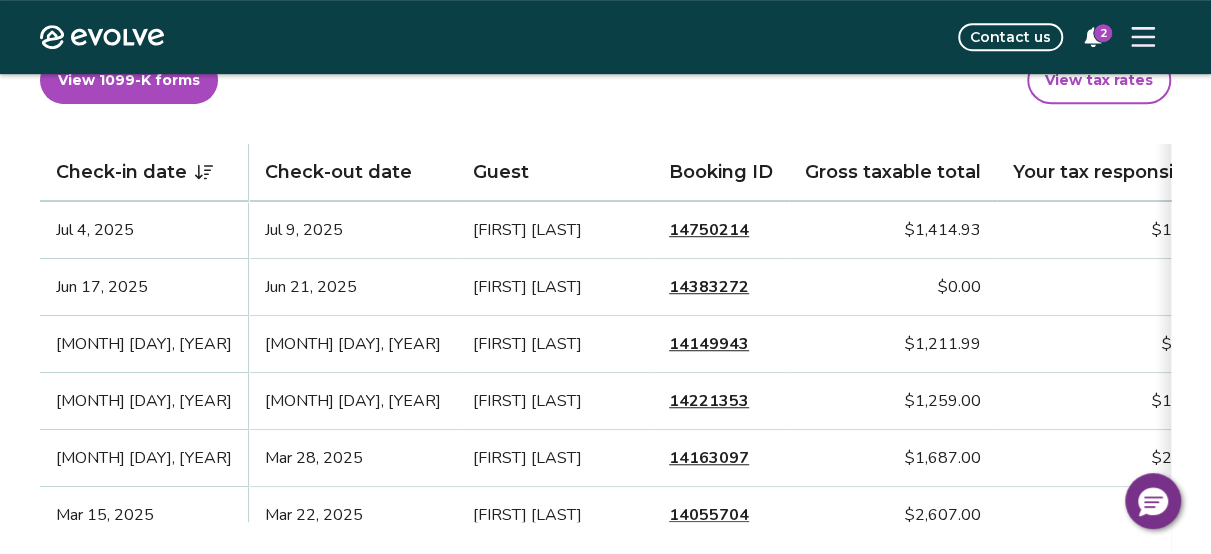 click on "14750214" at bounding box center [709, 230] 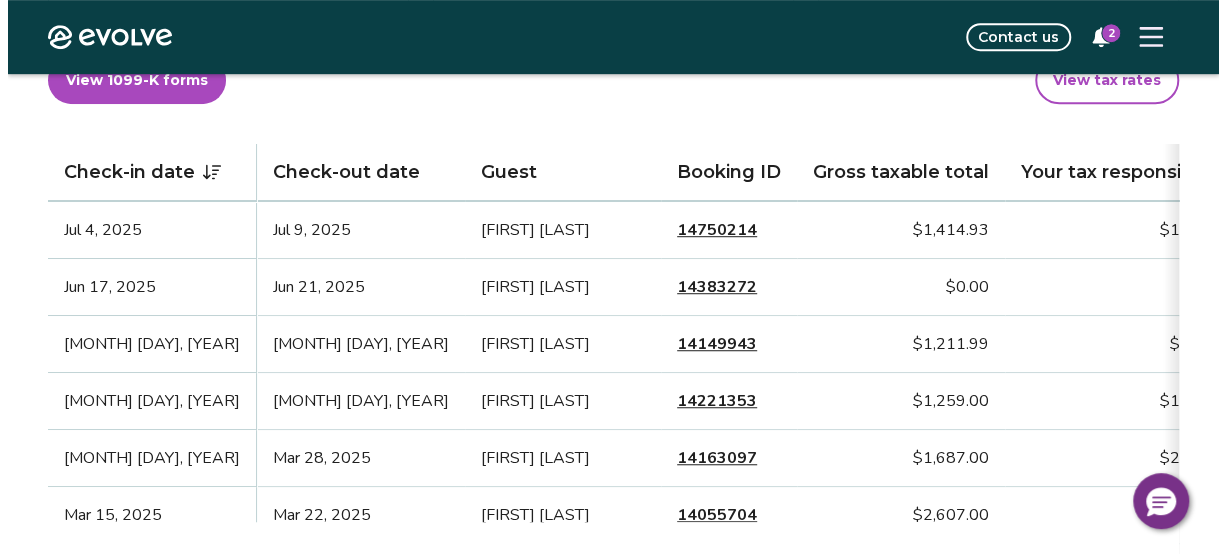 scroll, scrollTop: 0, scrollLeft: 0, axis: both 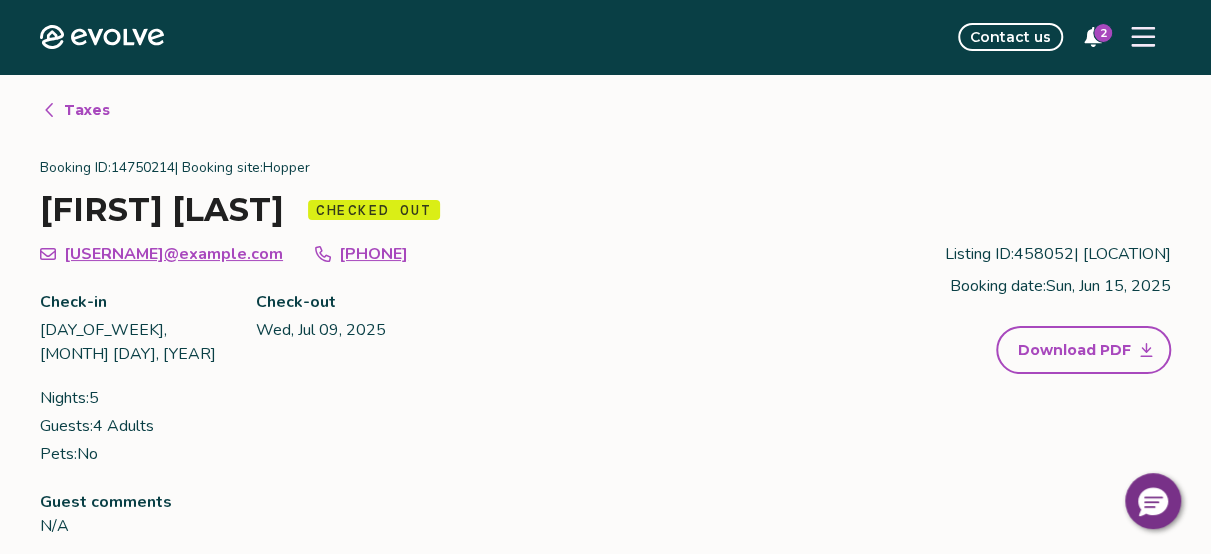 click on "2" at bounding box center (1103, 33) 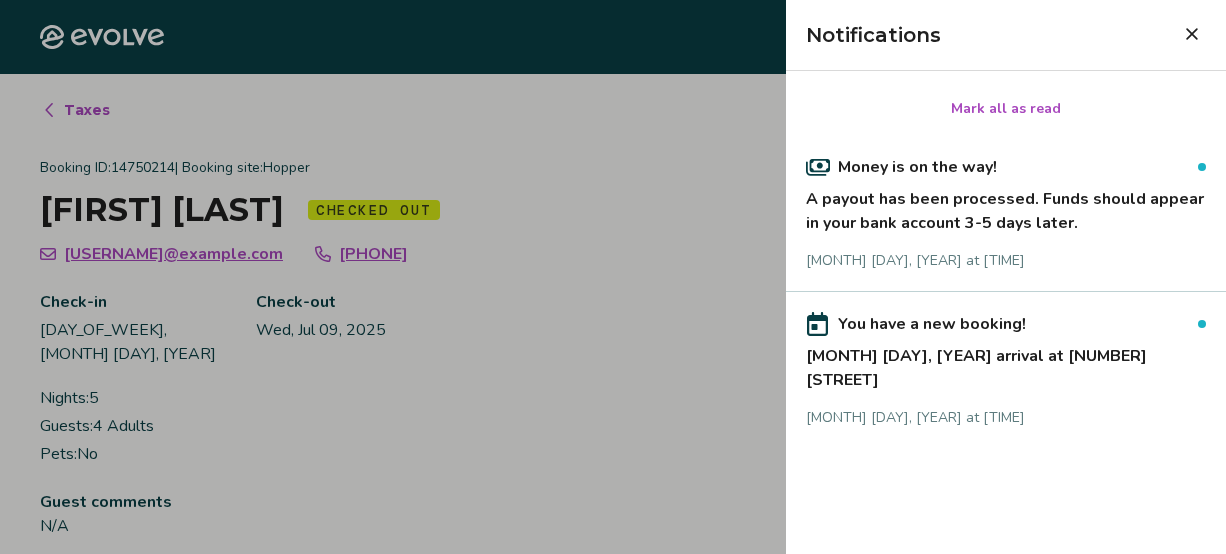 click at bounding box center [613, 277] 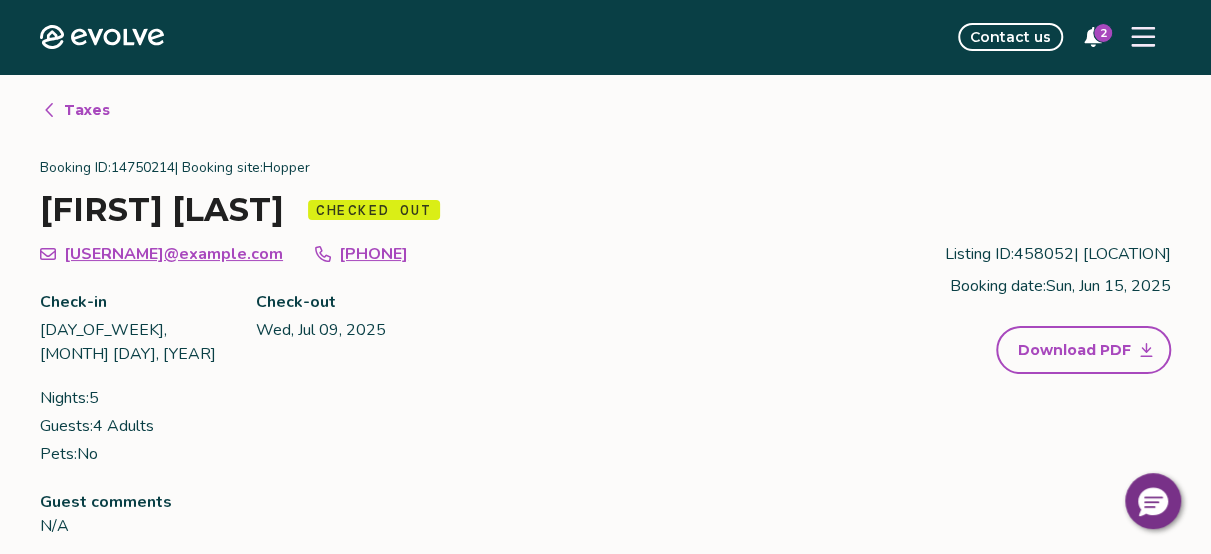 click on "Download PDF" at bounding box center [1074, 350] 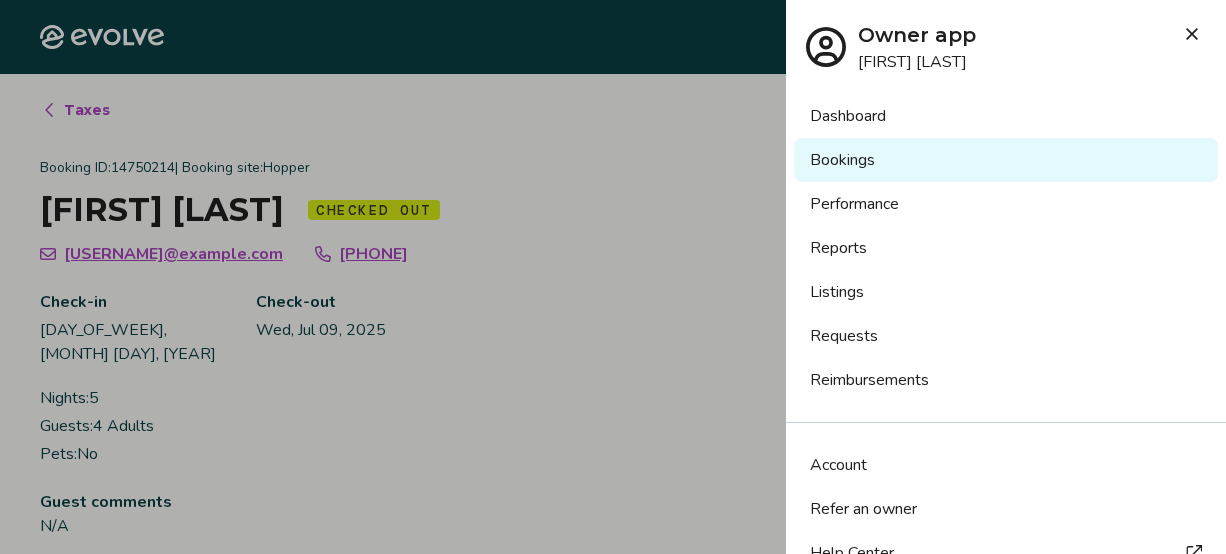 click on "Reports" at bounding box center [1006, 248] 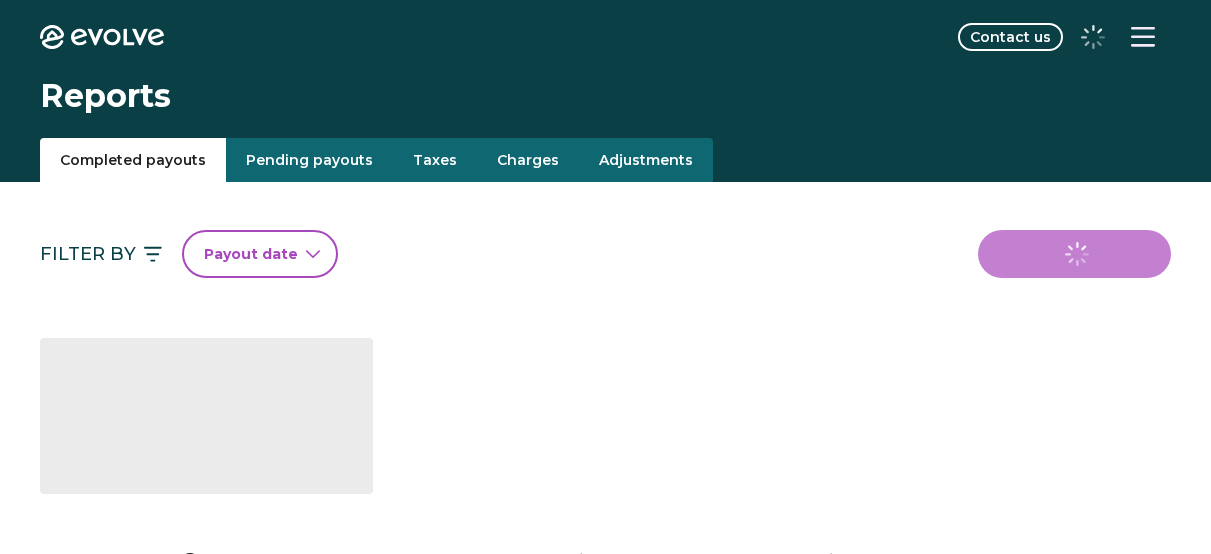 scroll, scrollTop: 0, scrollLeft: 0, axis: both 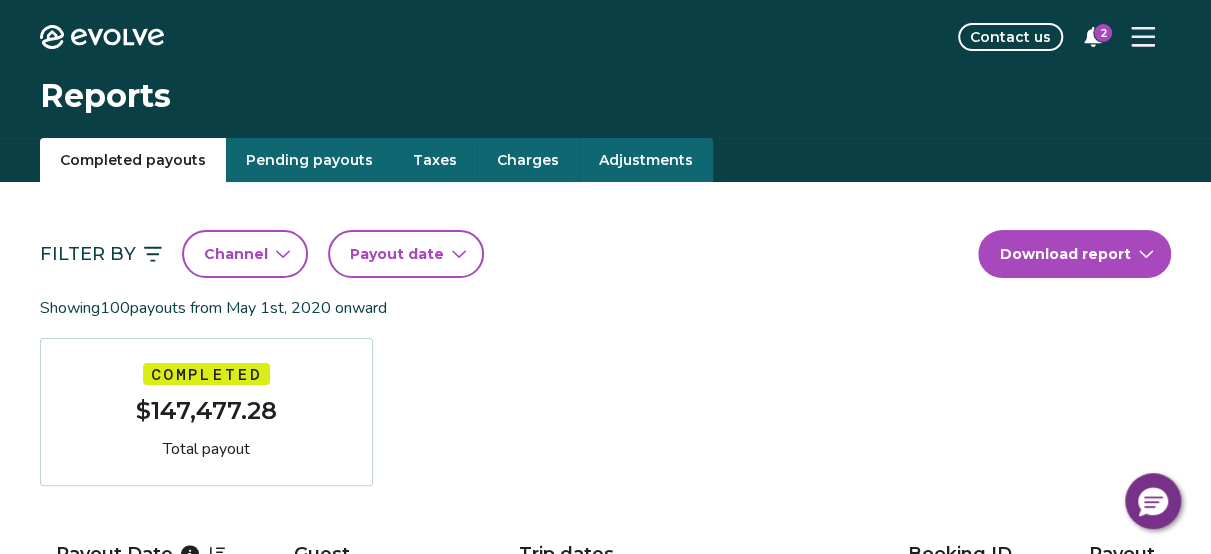 click on "Channel" at bounding box center (236, 254) 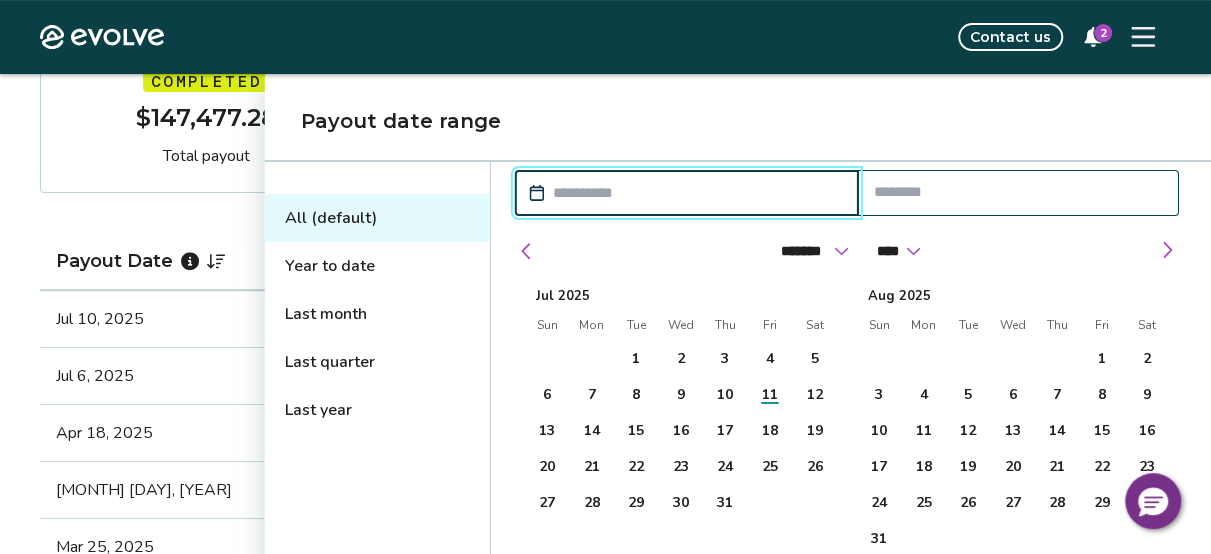 scroll, scrollTop: 300, scrollLeft: 0, axis: vertical 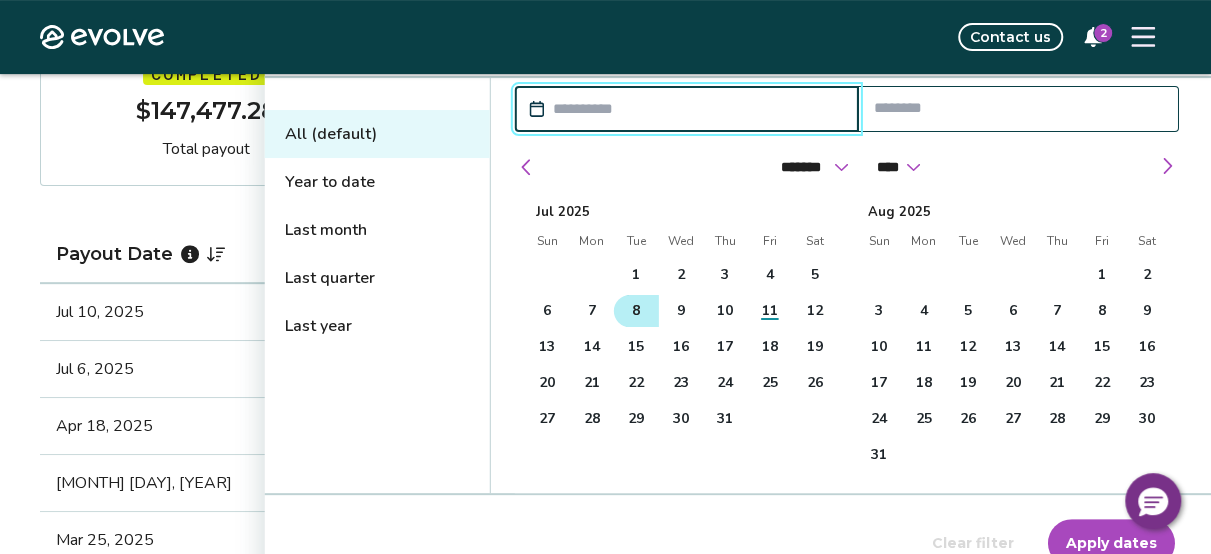 click on "8" at bounding box center (636, 311) 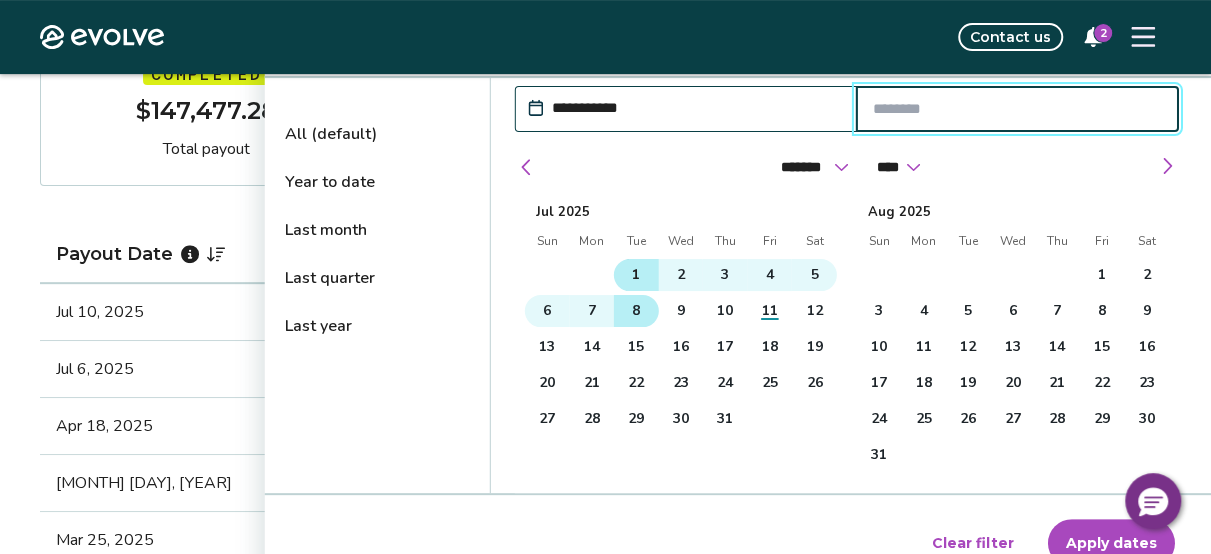 click on "1" at bounding box center (636, 275) 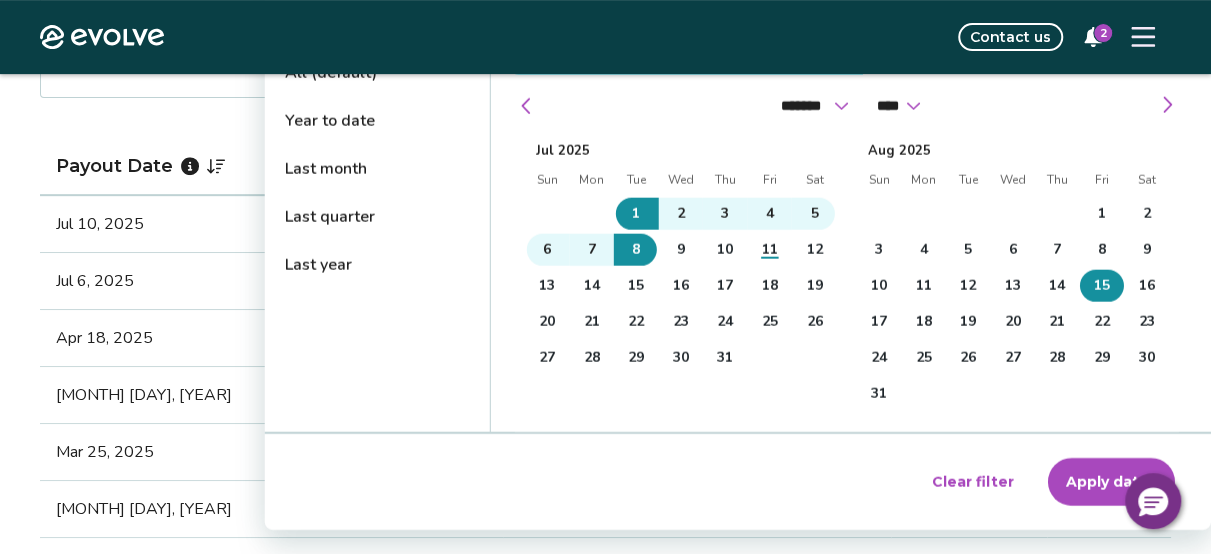 scroll, scrollTop: 600, scrollLeft: 0, axis: vertical 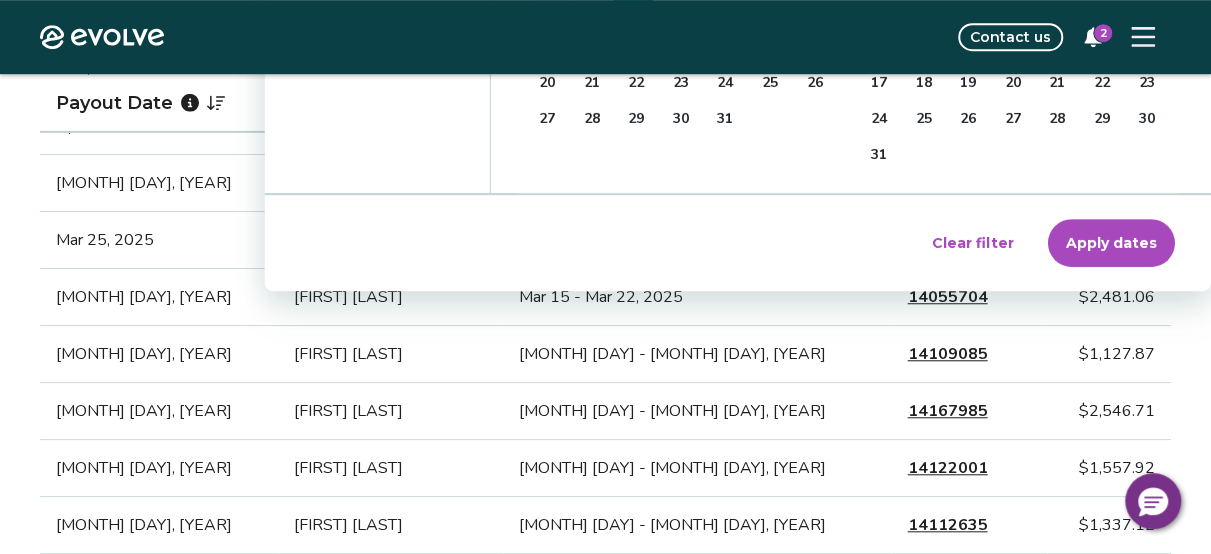 click on "Apply dates" at bounding box center (1111, 243) 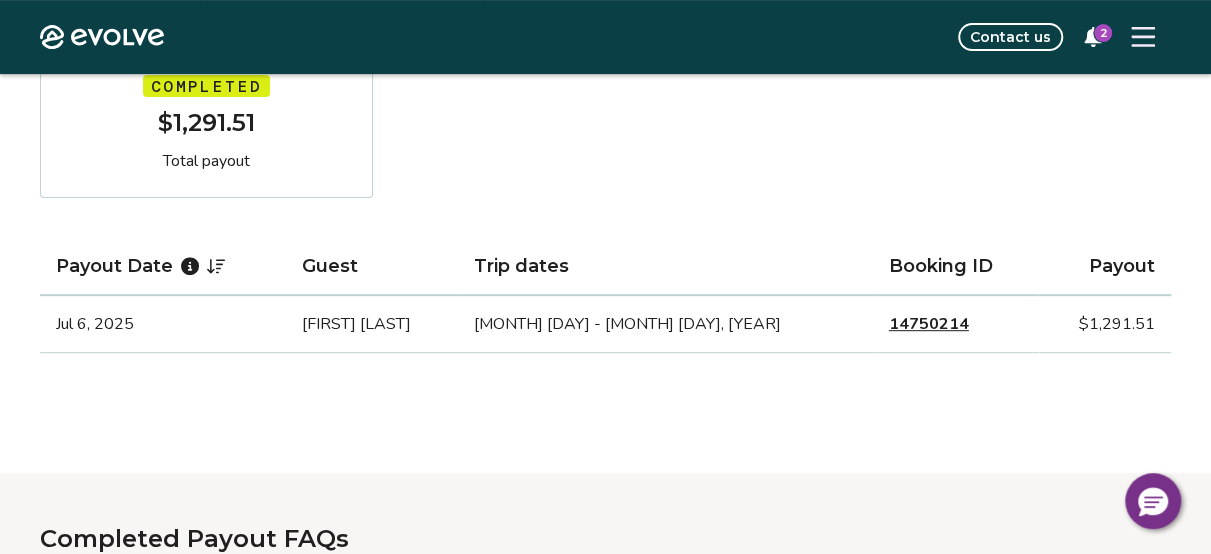 scroll, scrollTop: 400, scrollLeft: 0, axis: vertical 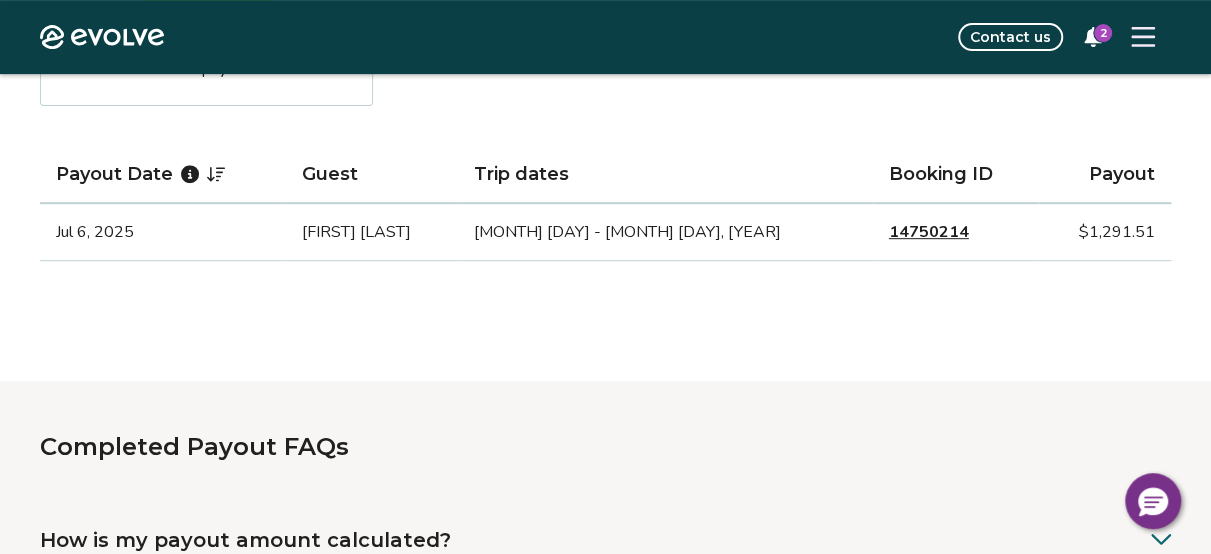 click on "14750214" at bounding box center [929, 232] 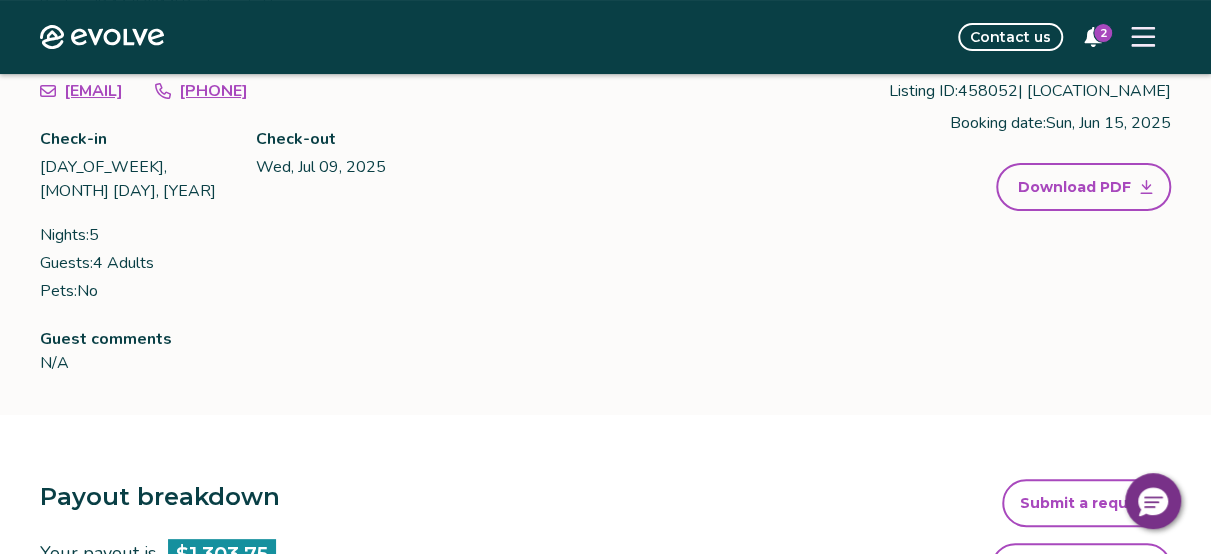 scroll, scrollTop: 200, scrollLeft: 0, axis: vertical 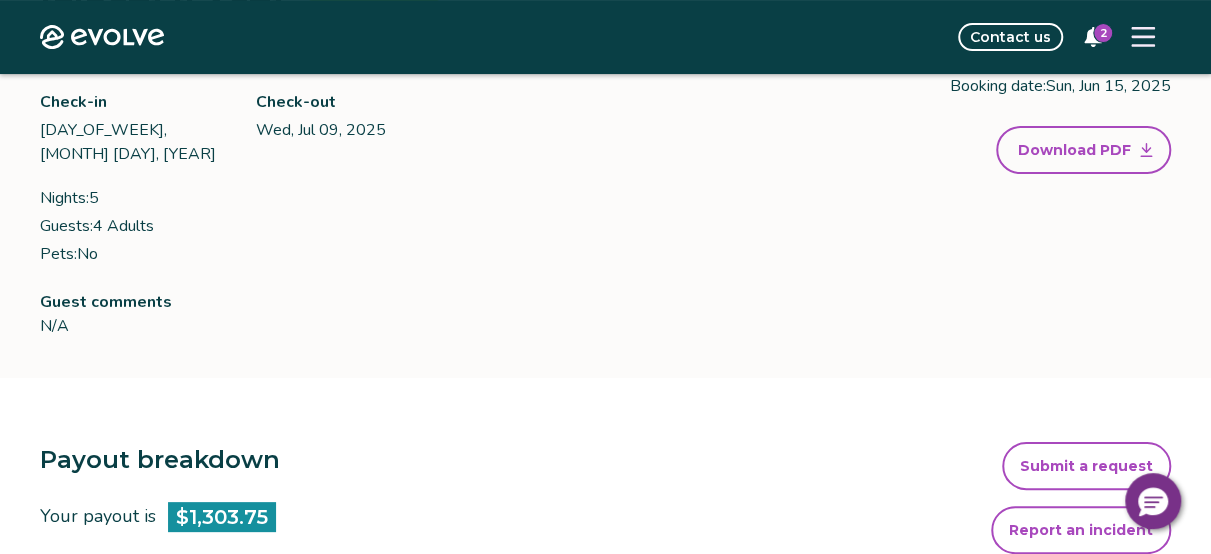 click on "Download PDF" at bounding box center [1083, 150] 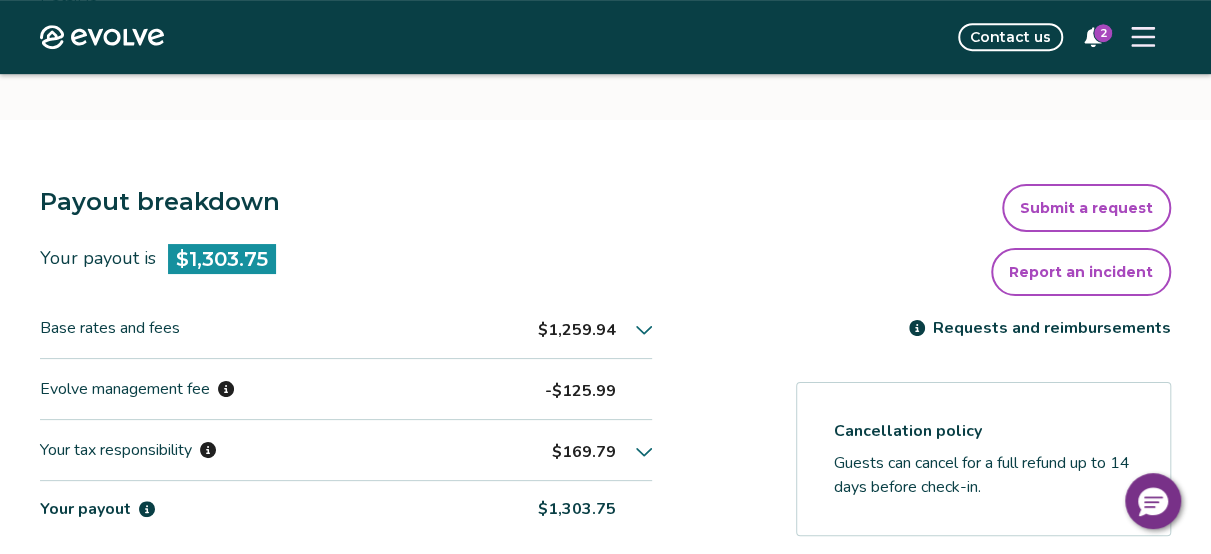 scroll, scrollTop: 500, scrollLeft: 0, axis: vertical 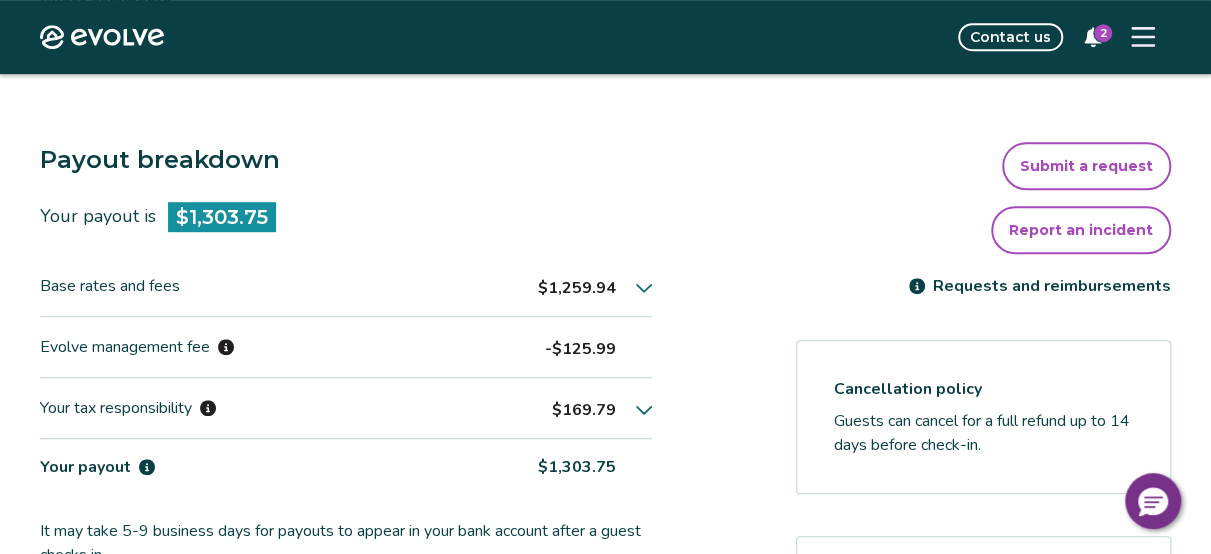 click 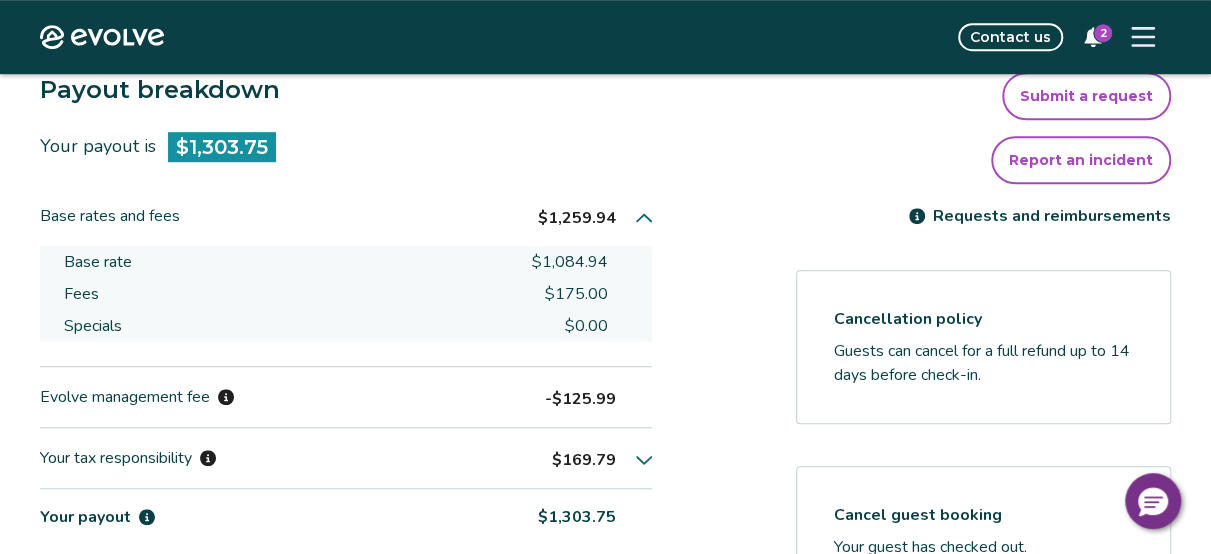 scroll, scrollTop: 600, scrollLeft: 0, axis: vertical 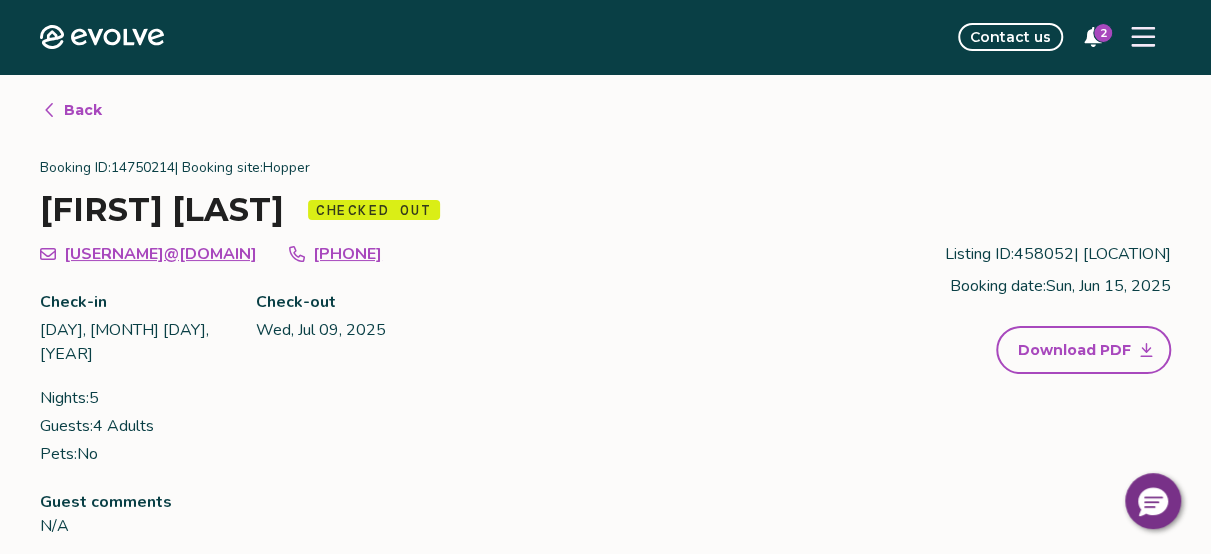 click at bounding box center [1143, 37] 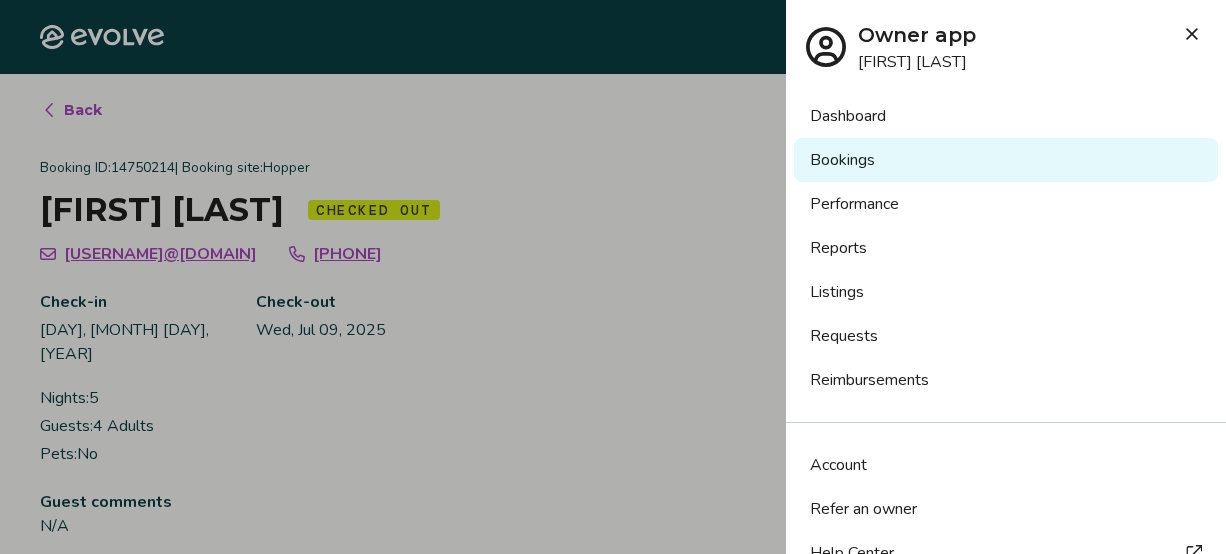 click on "Reports" at bounding box center (1006, 248) 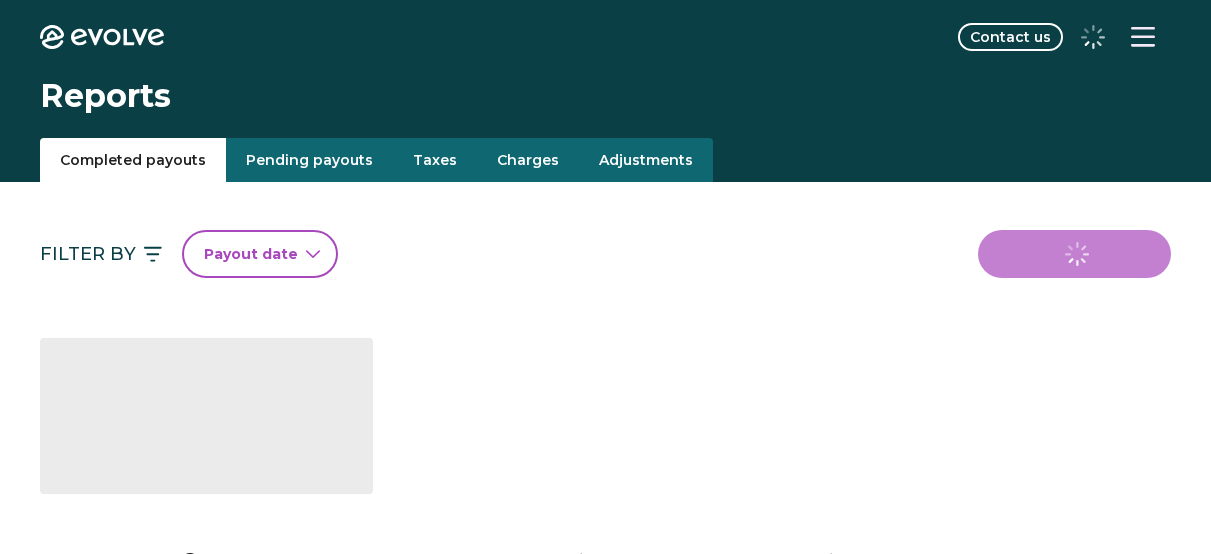 scroll, scrollTop: 0, scrollLeft: 0, axis: both 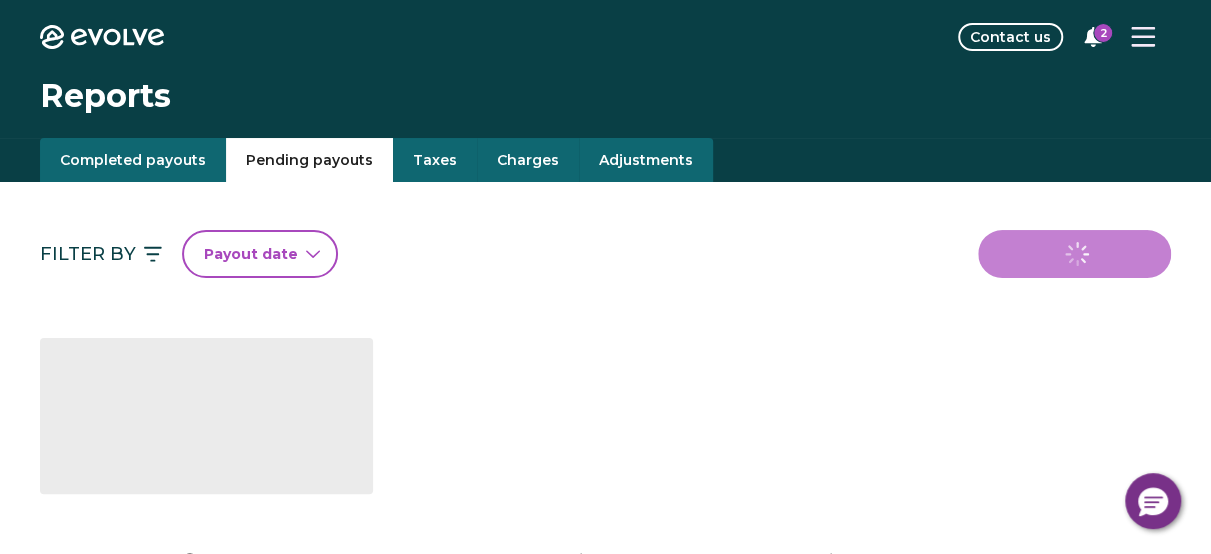 click on "Pending payouts" at bounding box center [309, 160] 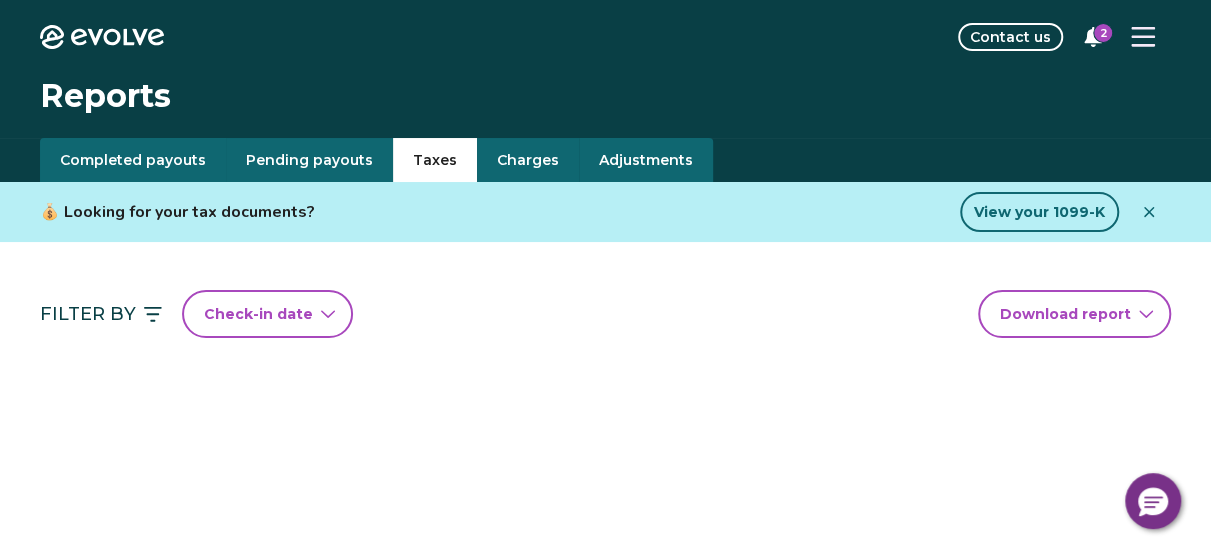 click on "Taxes" at bounding box center [435, 160] 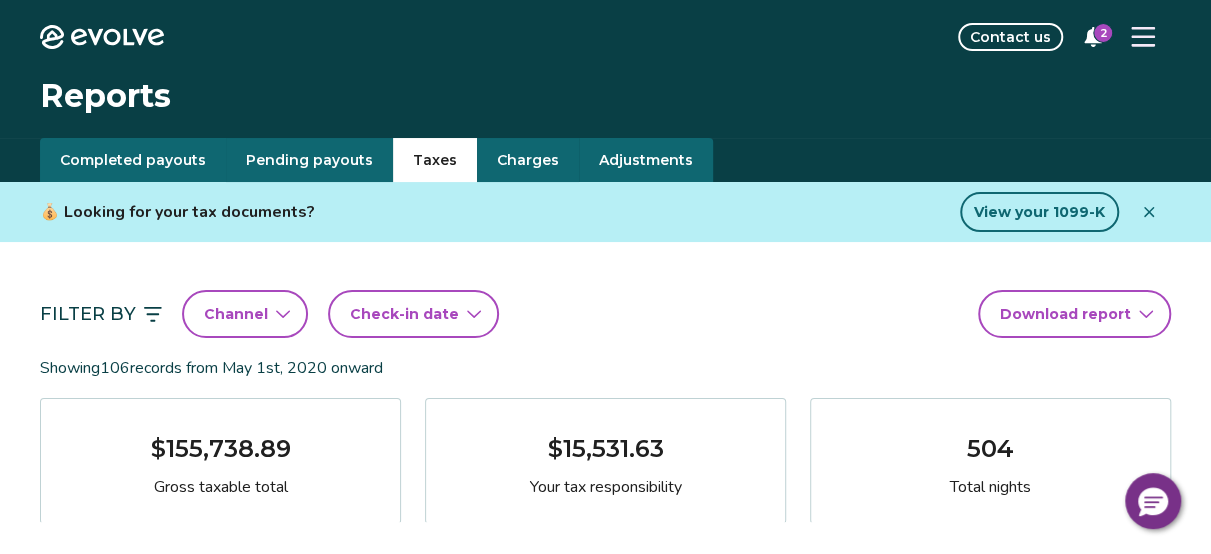 click on "Charges" at bounding box center [528, 160] 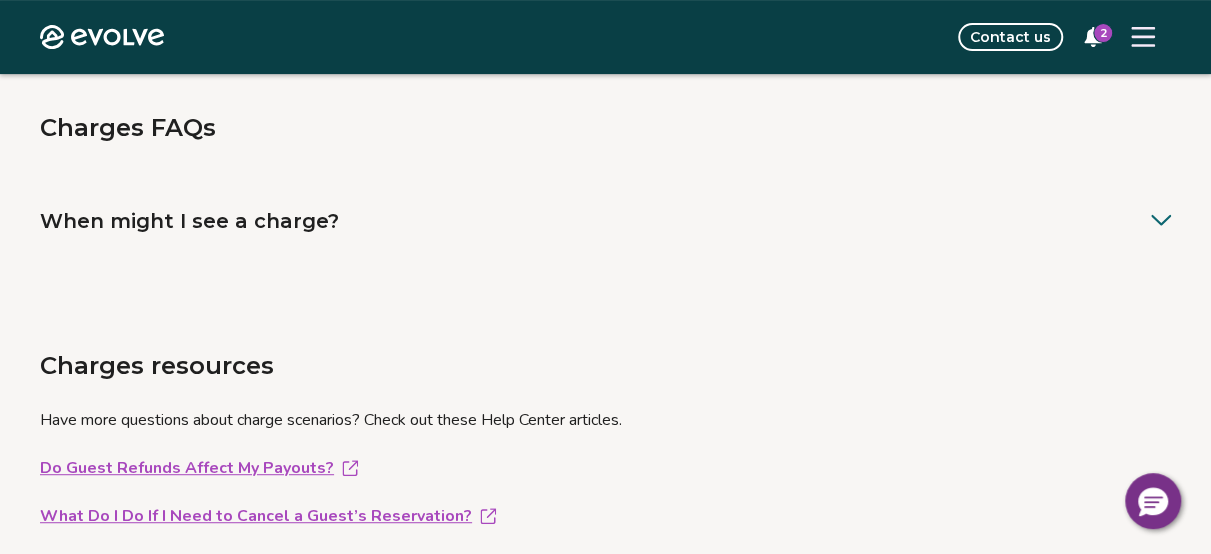 scroll, scrollTop: 0, scrollLeft: 0, axis: both 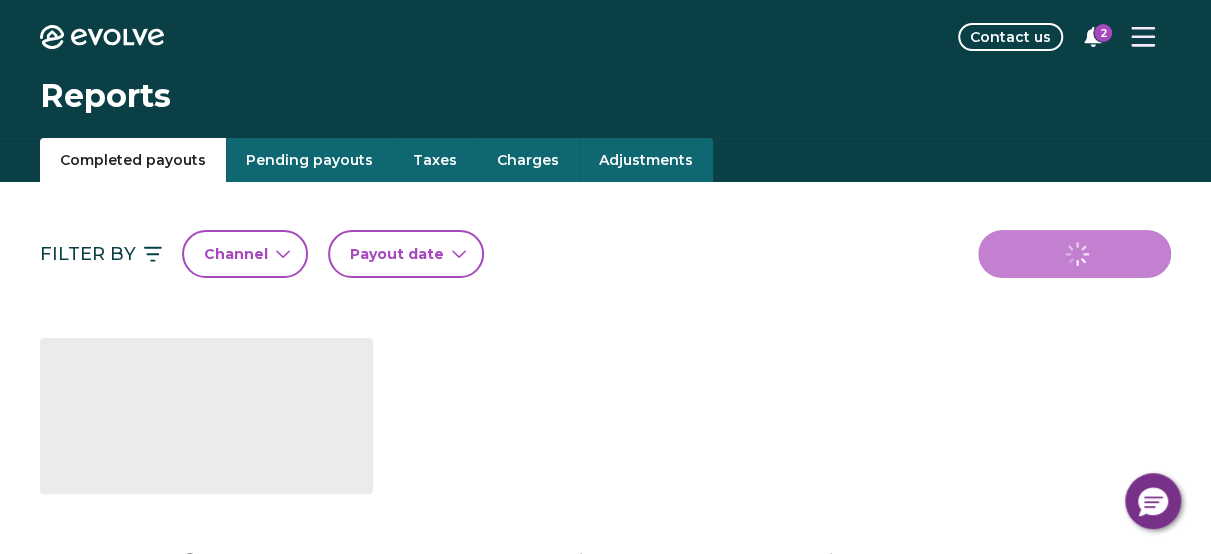 click on "Completed payouts" at bounding box center (133, 160) 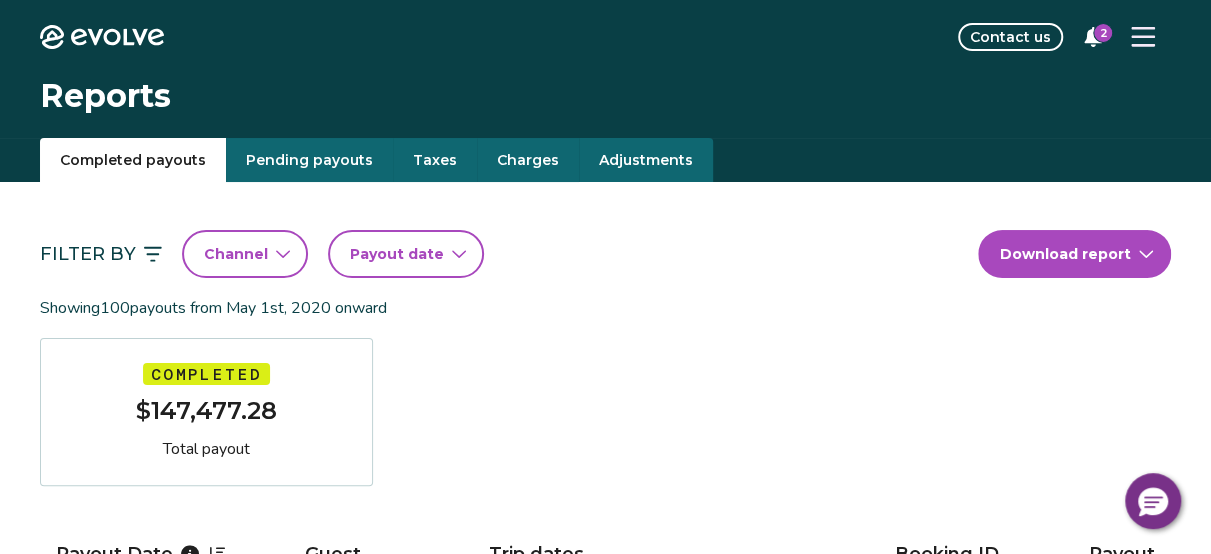 click on "Payout date" at bounding box center (406, 254) 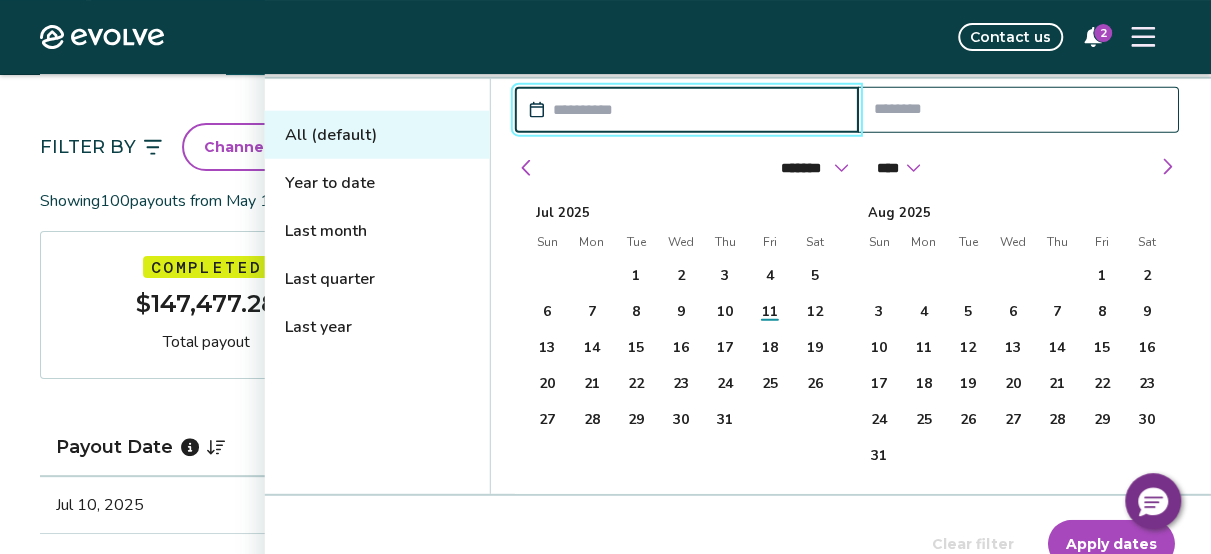 scroll, scrollTop: 300, scrollLeft: 0, axis: vertical 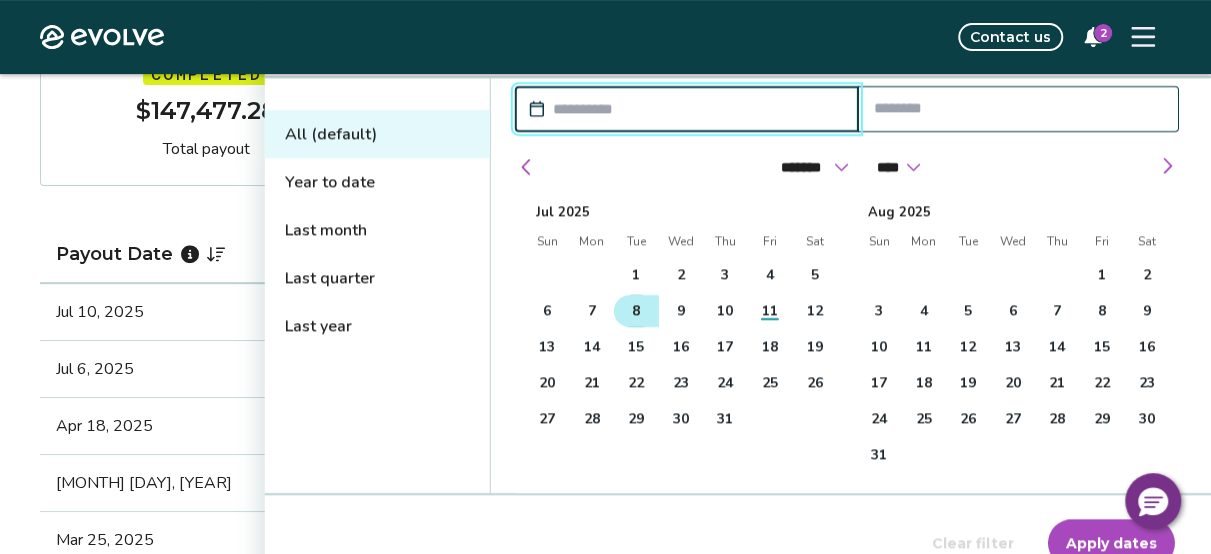 click on "8" at bounding box center (636, 311) 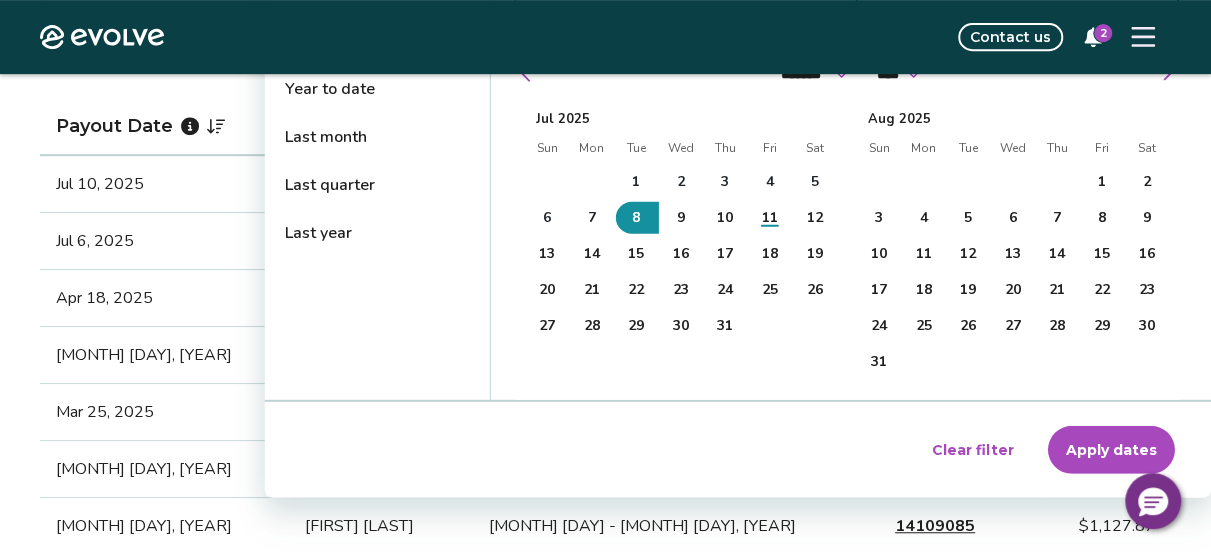 scroll, scrollTop: 500, scrollLeft: 0, axis: vertical 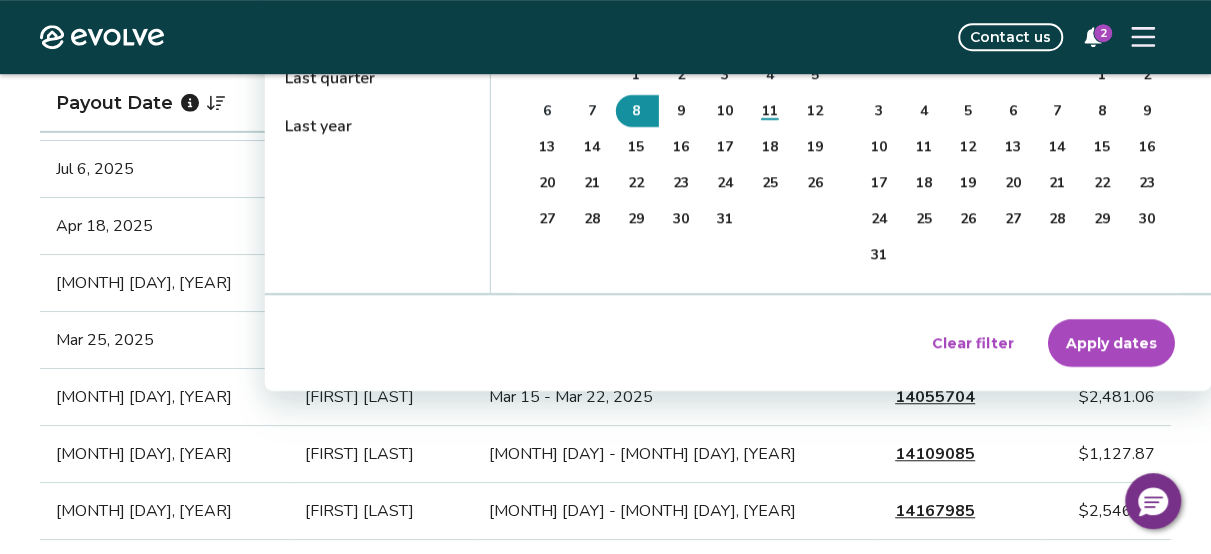 click on "Apply dates" at bounding box center (1111, 343) 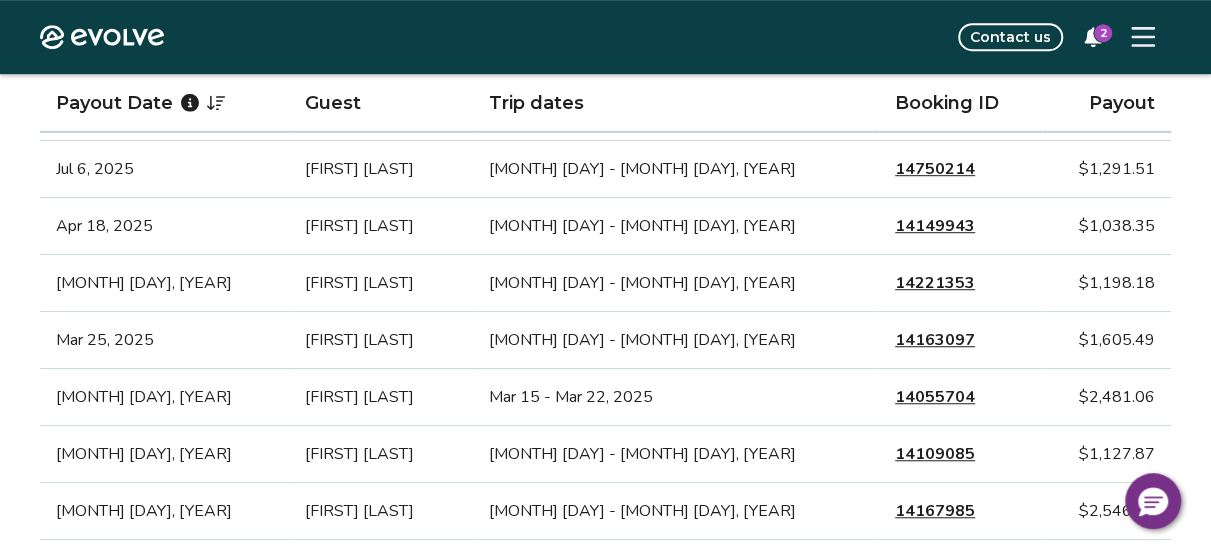 click on "Jul 6, 2025" at bounding box center (164, 169) 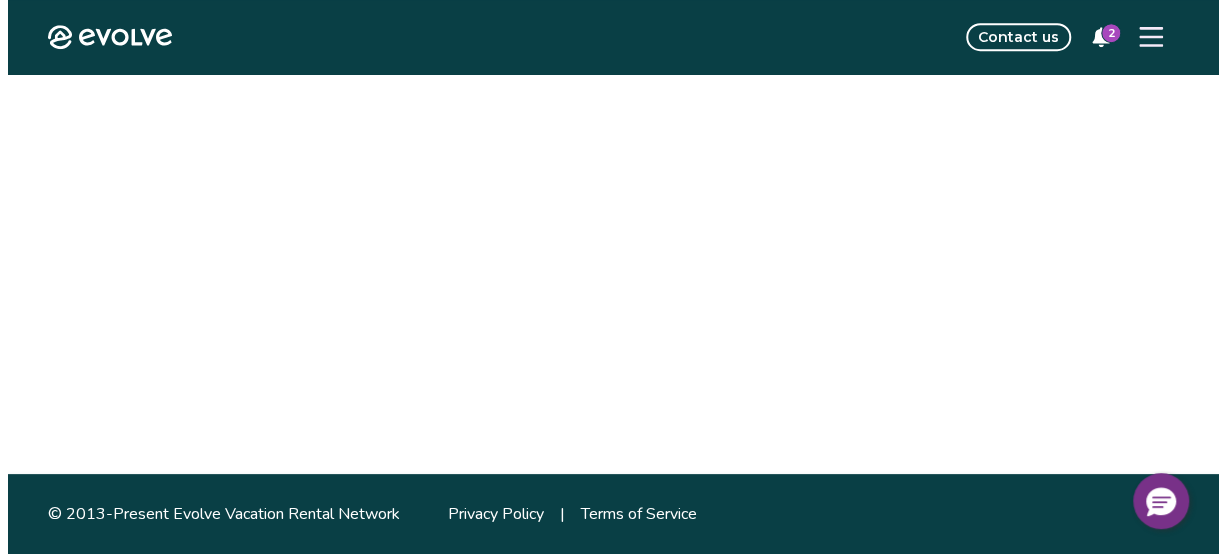 scroll, scrollTop: 0, scrollLeft: 0, axis: both 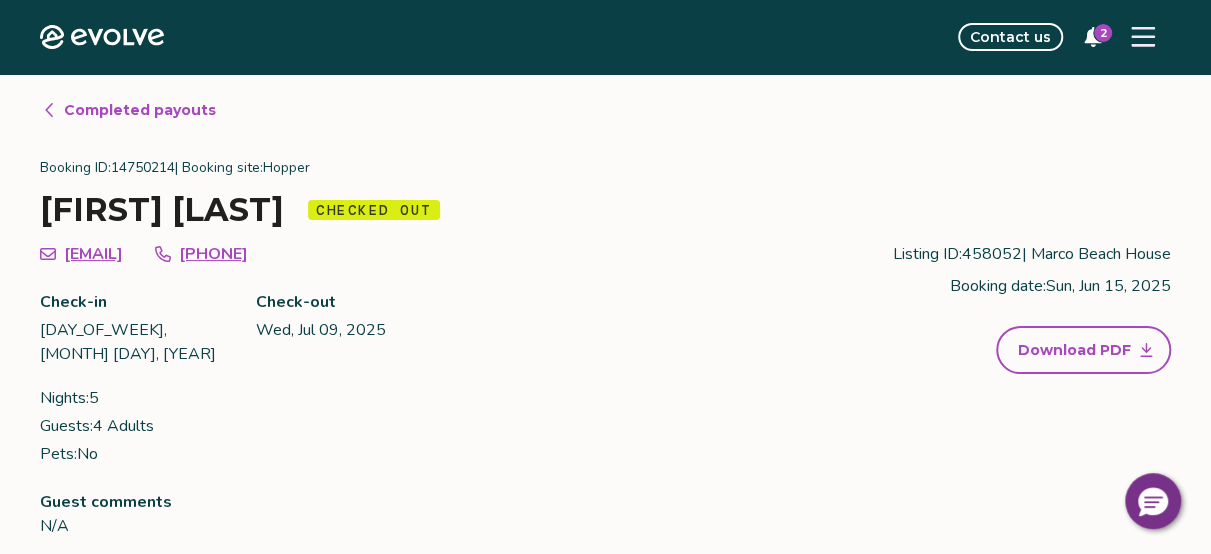 click 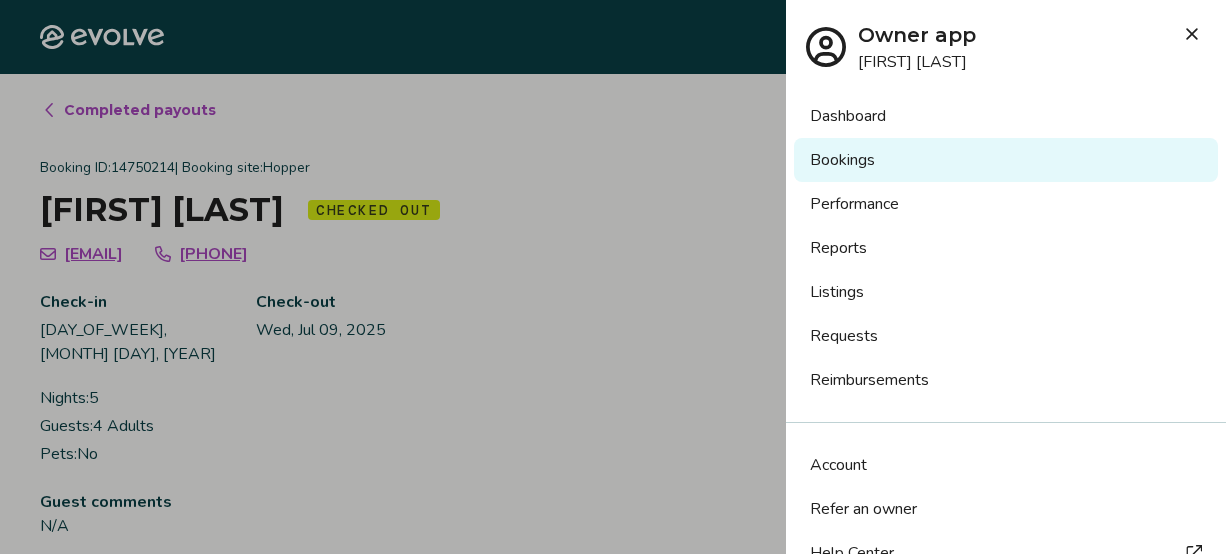 click on "Reports" at bounding box center (1006, 248) 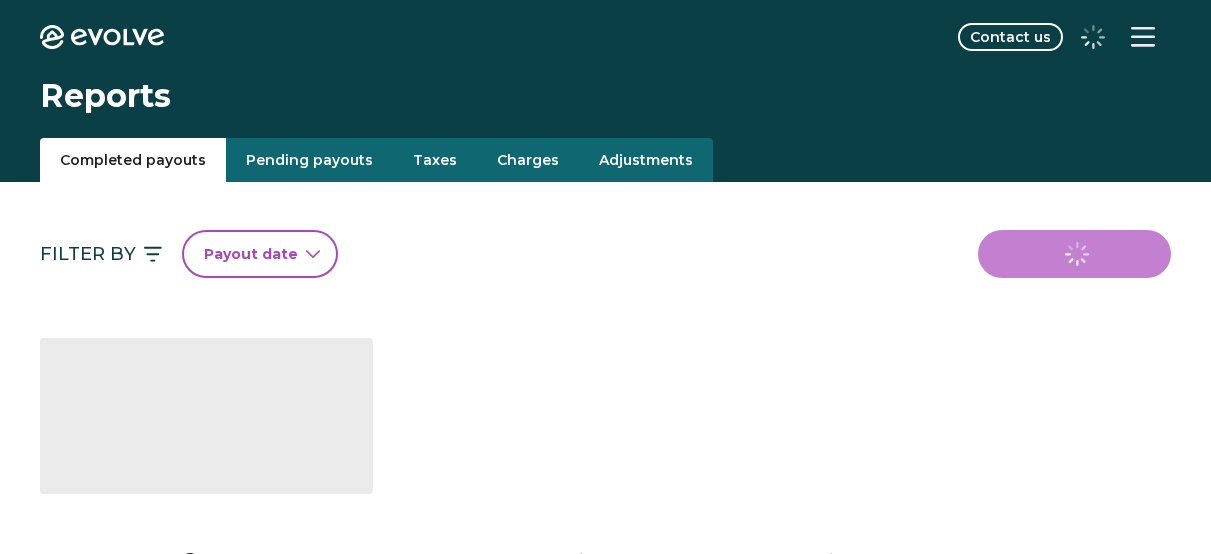 scroll, scrollTop: 0, scrollLeft: 0, axis: both 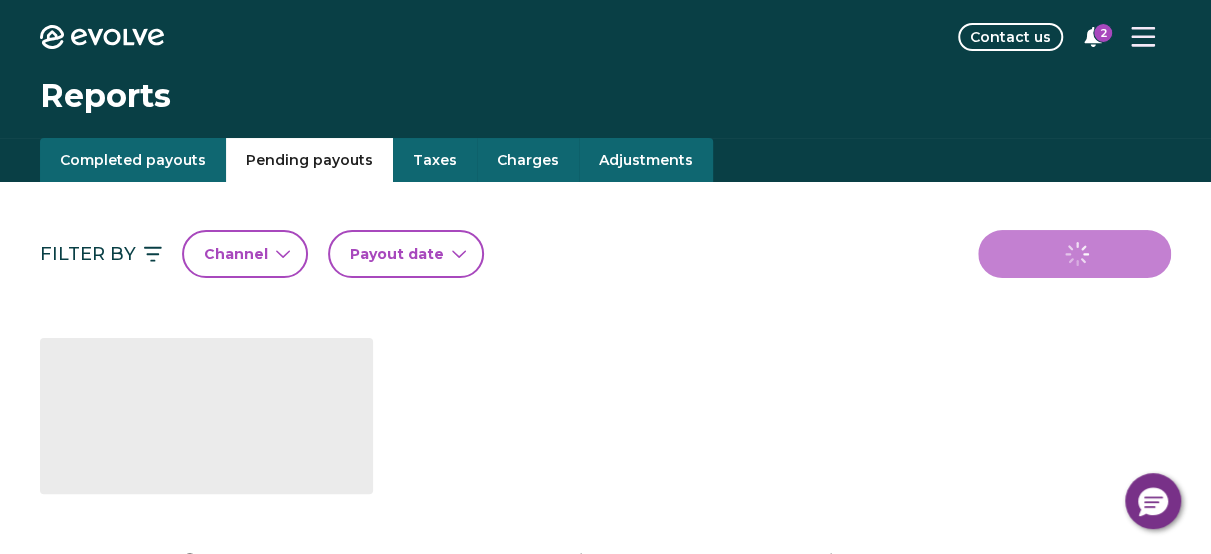 click on "Pending payouts" at bounding box center (309, 160) 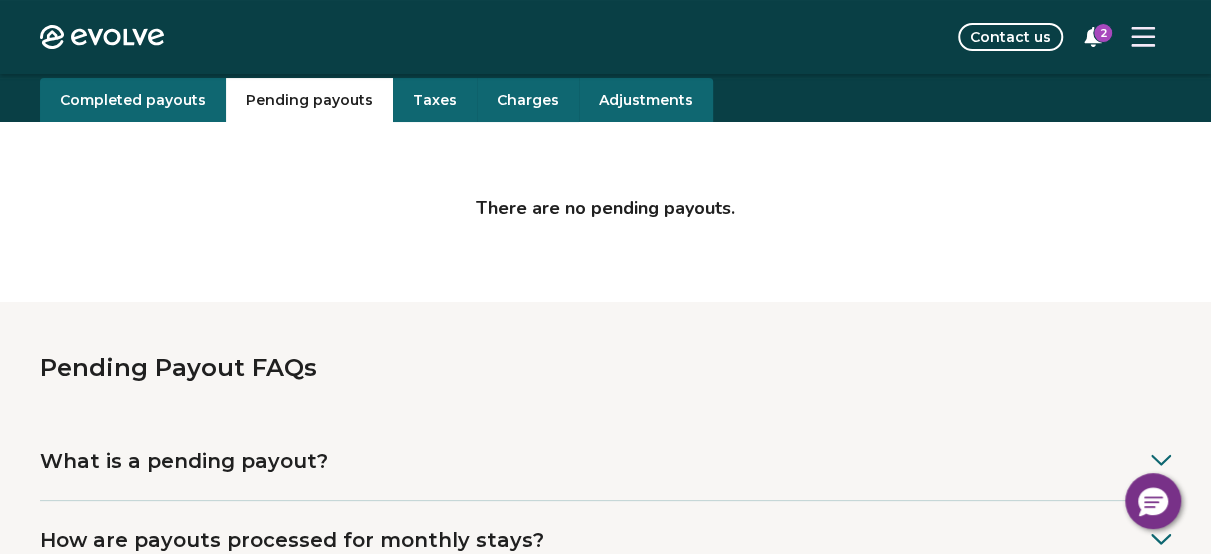 scroll, scrollTop: 0, scrollLeft: 0, axis: both 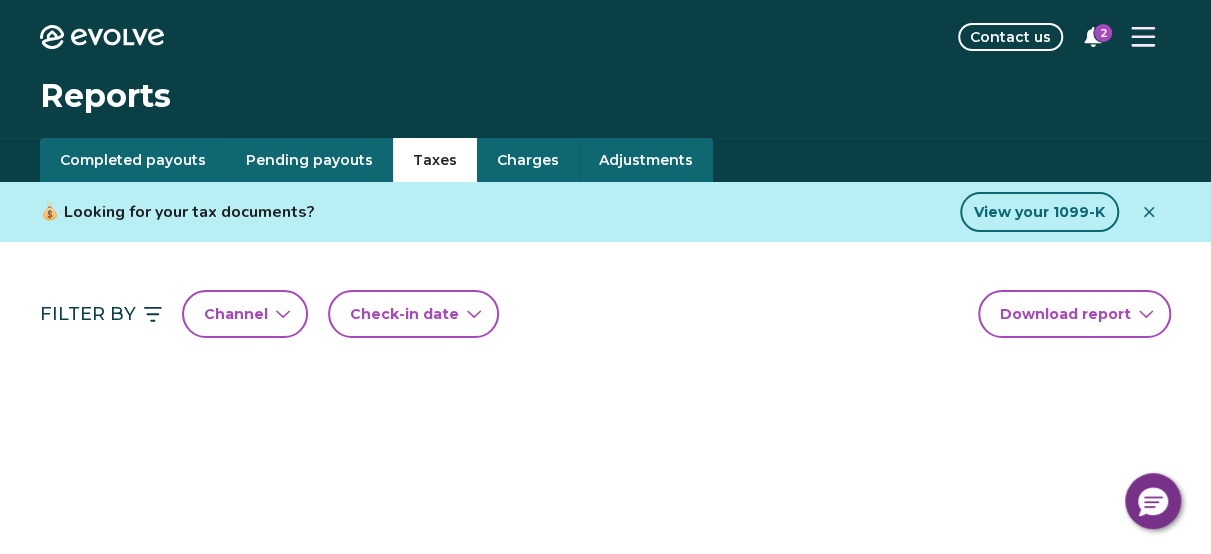 click on "Taxes" at bounding box center [435, 160] 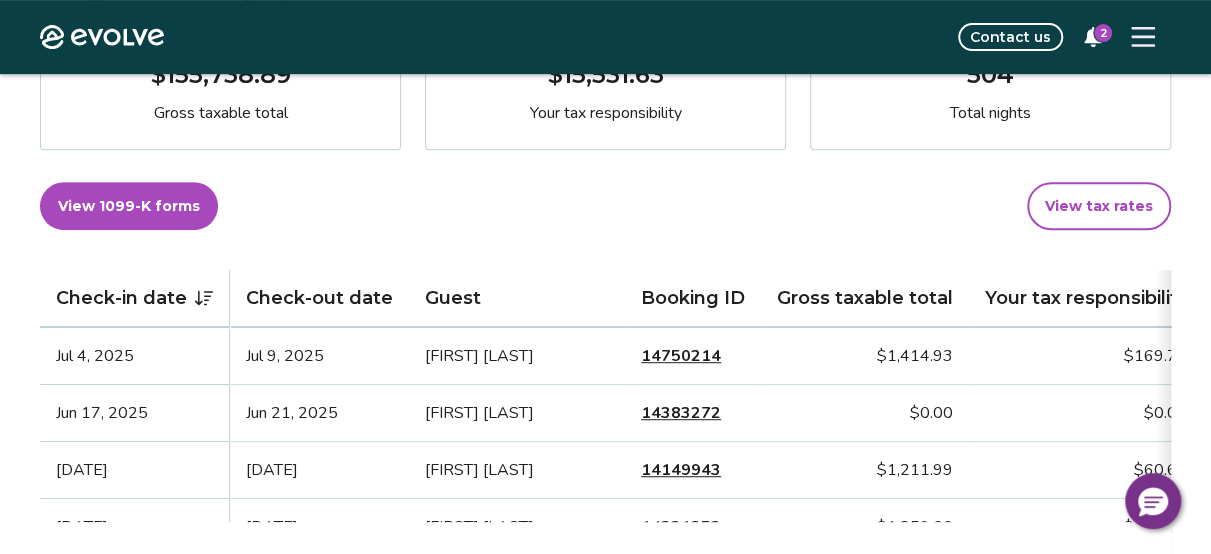 scroll, scrollTop: 400, scrollLeft: 0, axis: vertical 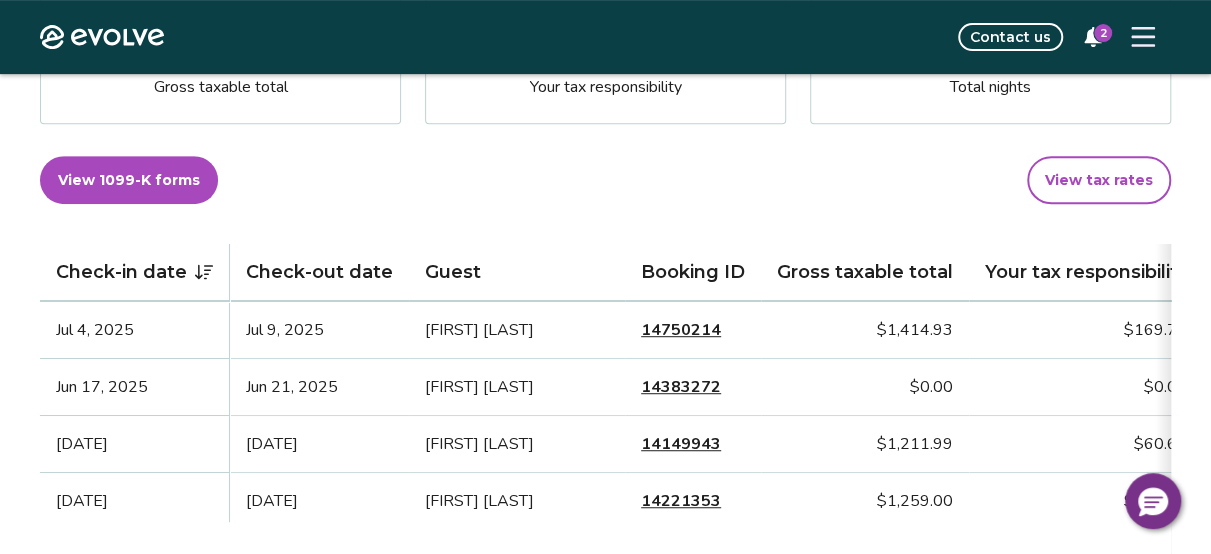 click on "14750214" at bounding box center (681, 330) 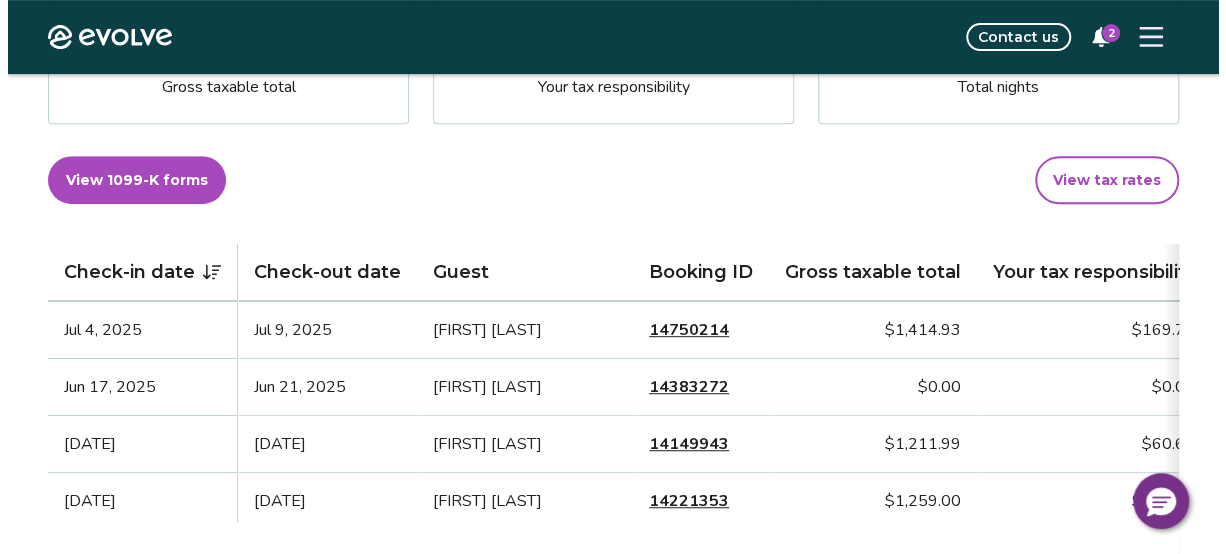 scroll, scrollTop: 0, scrollLeft: 0, axis: both 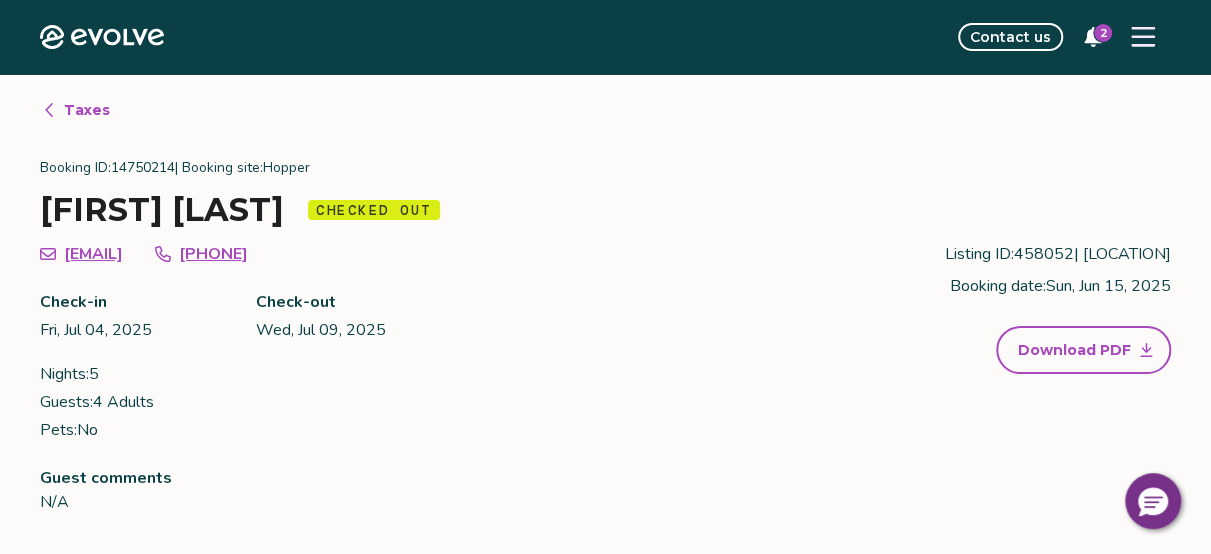 click on "Download PDF" at bounding box center [1074, 350] 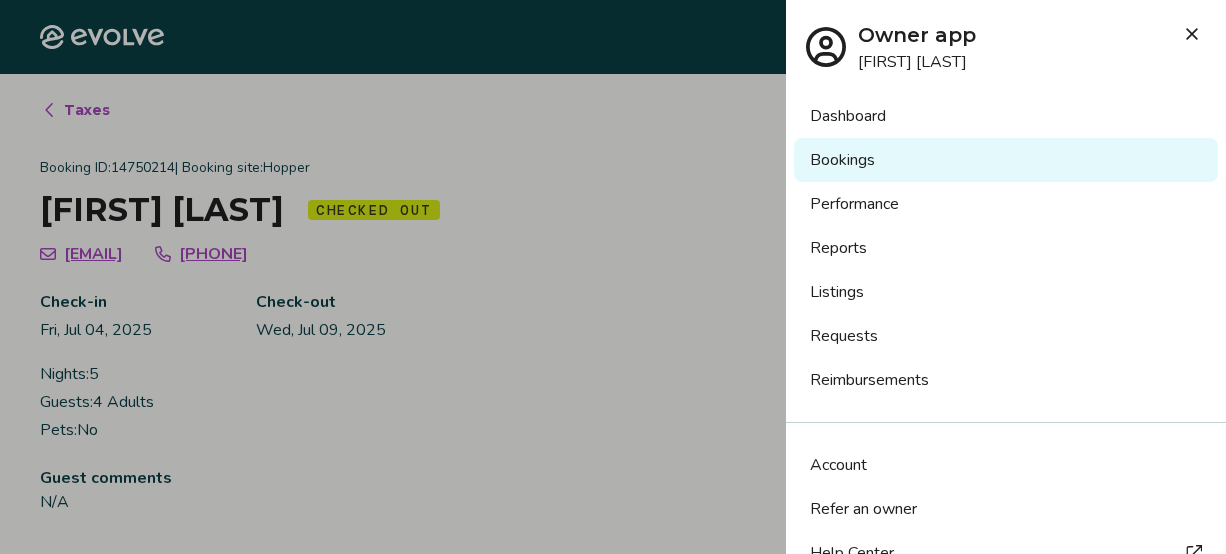 click on "Reports" at bounding box center [1006, 248] 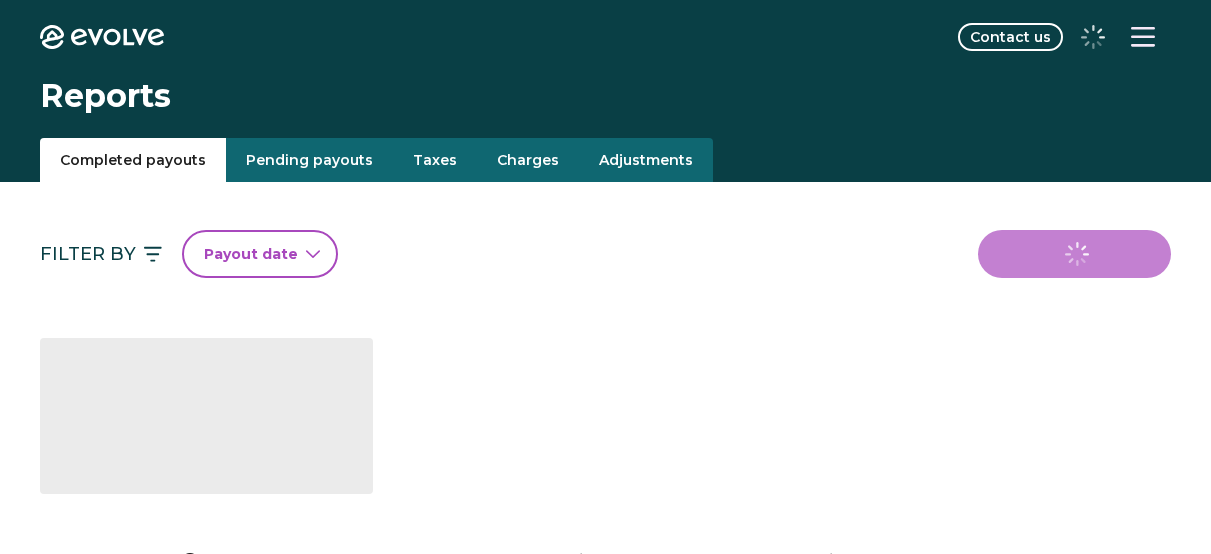 scroll, scrollTop: 0, scrollLeft: 0, axis: both 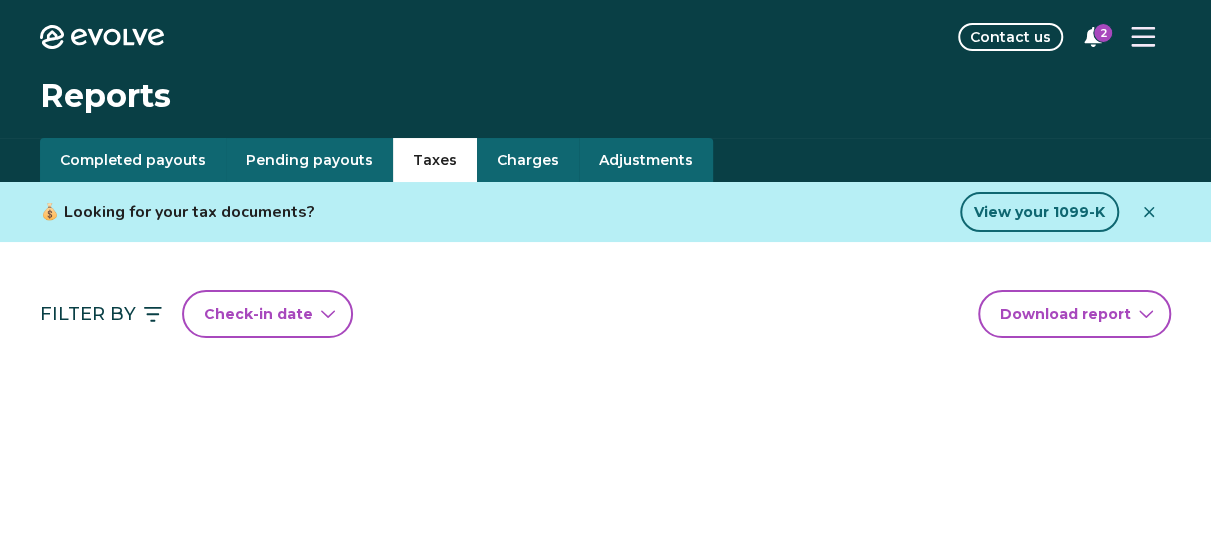 click on "Taxes" at bounding box center (435, 160) 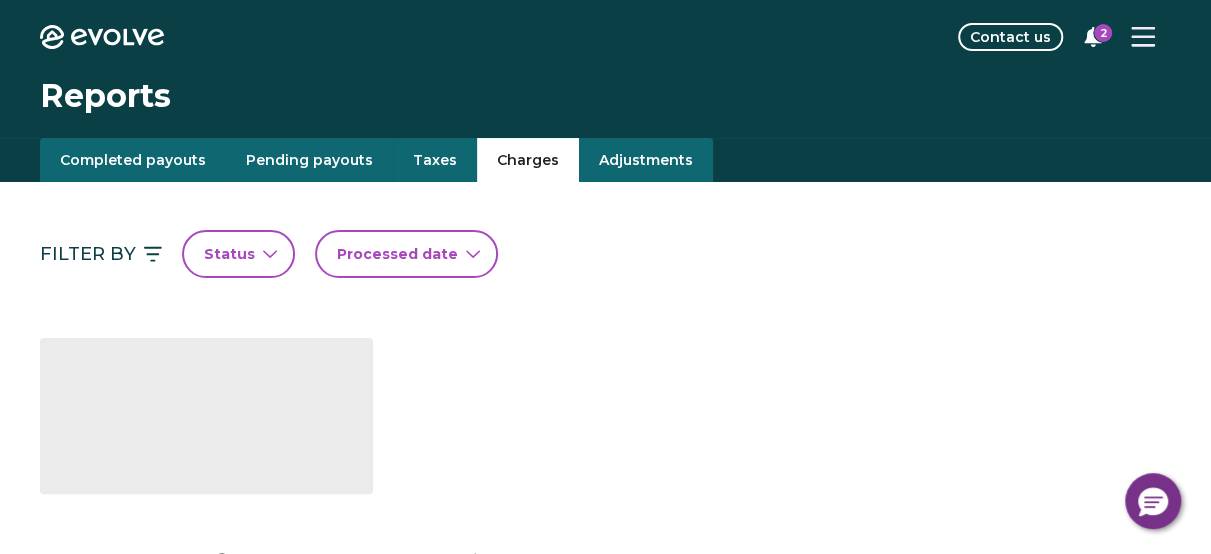 click on "Charges" at bounding box center [528, 160] 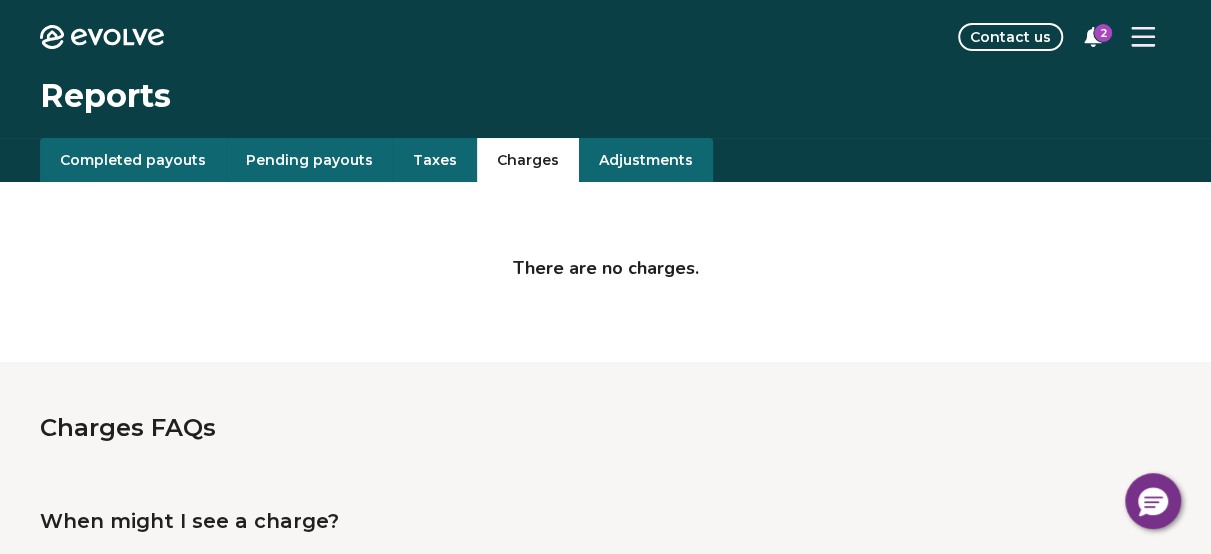click on "There are no charges." at bounding box center [605, 256] 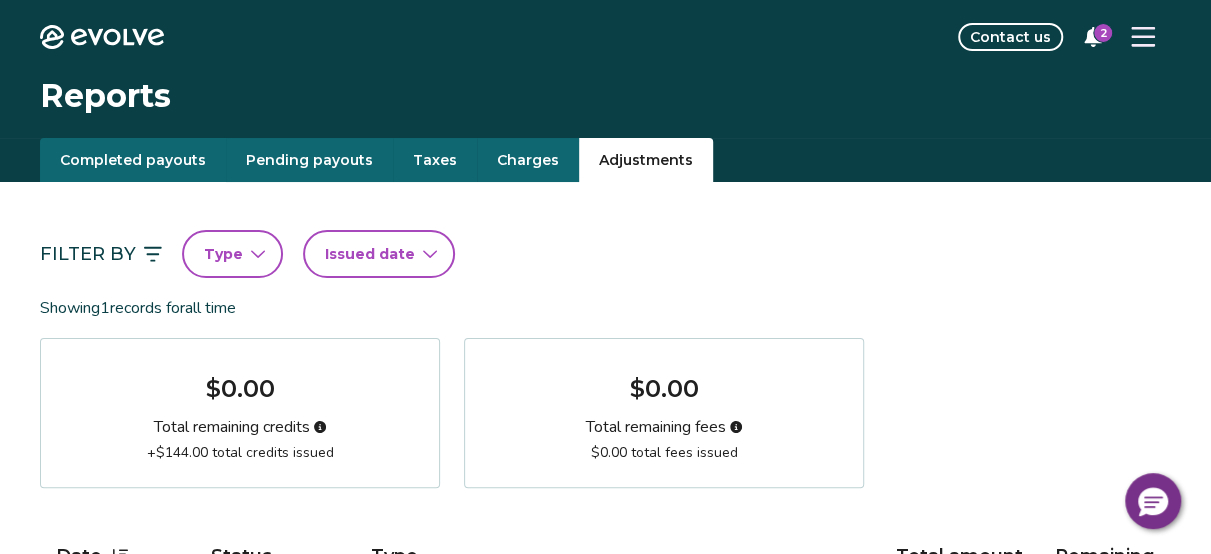 click on "Pending payouts" at bounding box center (309, 160) 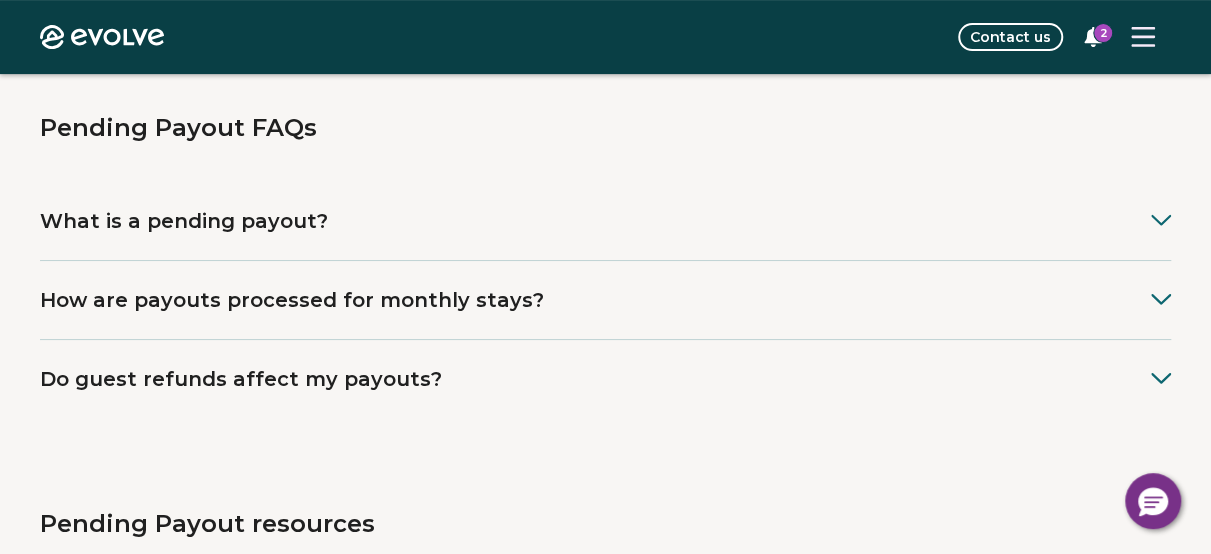 scroll, scrollTop: 0, scrollLeft: 0, axis: both 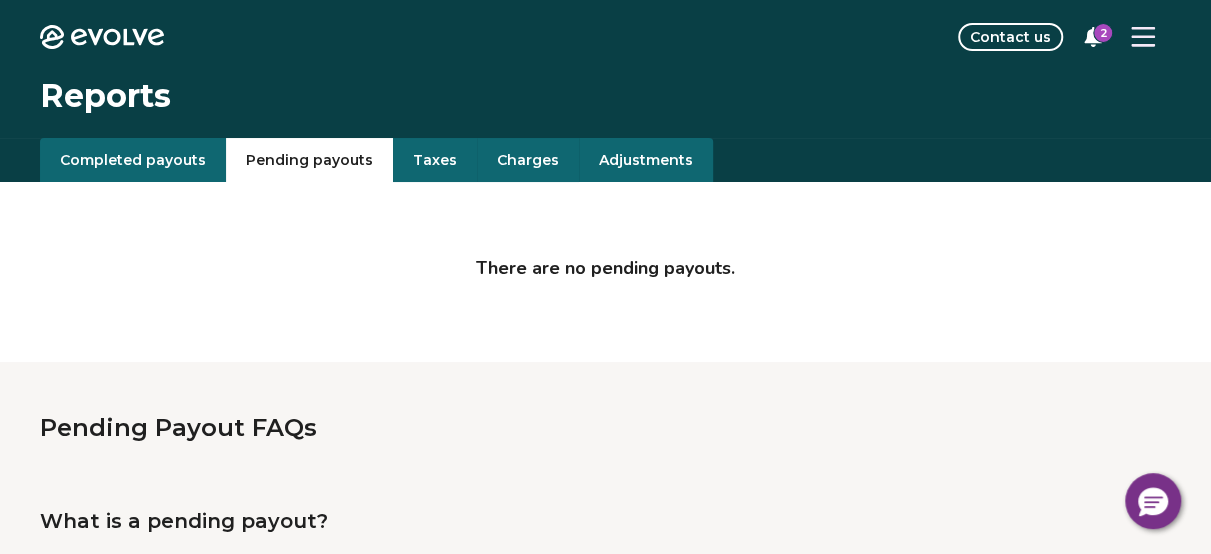 click on "Completed payouts" at bounding box center (133, 160) 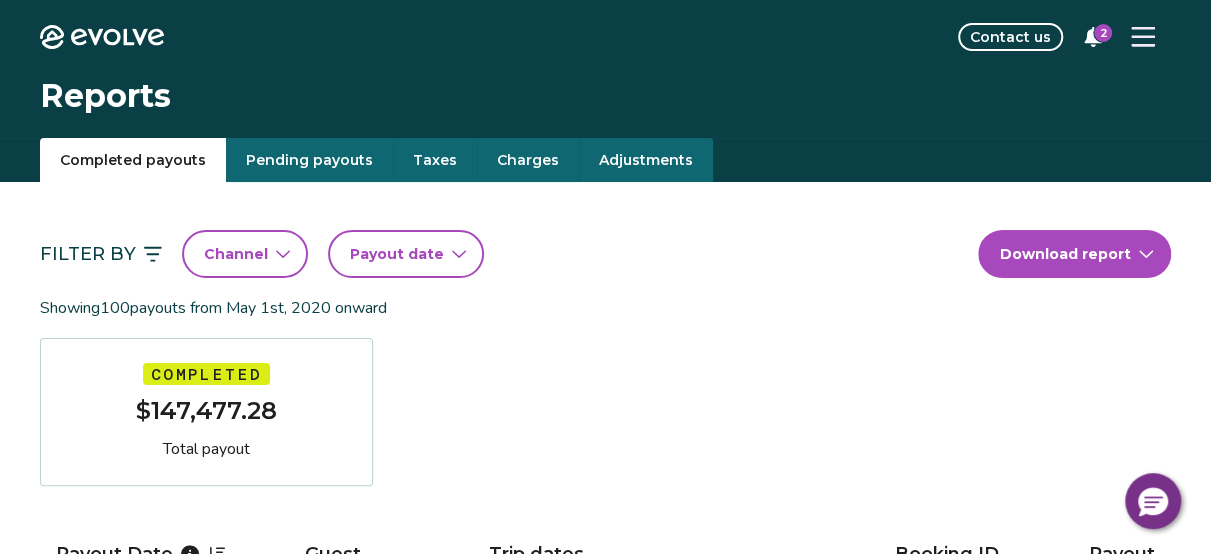 click on "Evolve Contact us 2 Reports Completed payouts Pending payouts Taxes Charges Adjustments Filter By  Channel Payout date Download   report Showing  100  payouts   from [MONTH] [DAY], [YEAR] onward Completed $147,477.28 Total payout Payout Date Guest Trip dates Booking ID Payout [MONTH] [DAY], [YEAR] [FIRST] [LAST] [MONTH] [DAY] - [MONTH] [DAY], [YEAR] 14750214 $12.24 [MONTH] [DAY], [YEAR] [FIRST] [LAST] [MONTH] [DAY] - [MONTH] [DAY], [YEAR] 14750214 $1,291.51 [MONTH] [DAY], [YEAR] [FIRST] [LAST] [MONTH] [DAY] - [MONTH] [DAY], [YEAR] 14149943 $1,038.35 [MONTH] [DAY], [YEAR] [FIRST] [LAST] [MONTH] [DAY] - [MONTH] [DAY], [YEAR] 14221353 $1,198.18 [MONTH] [DAY], [YEAR] [FIRST] [LAST] [MONTH] [DAY] - [MONTH] [DAY], [YEAR] 14163097 $1,605.49 [MONTH] [DAY], [YEAR] [FIRST] [LAST] [MONTH] [DAY] - [MONTH] [DAY], [YEAR] 14055704 $2,481.06 [MONTH] [DAY], [YEAR] [FIRST] [LAST] [MONTH] [DAY] - [MONTH] [DAY], [YEAR] 14109085 $1,127.87 [MONTH] [DAY], [YEAR] [FIRST] [LAST] [MONTH] [DAY] - [MONTH] [DAY], [YEAR] 14167985 $2,546.71 [MONTH] [DAY], [YEAR] [FIRST] [LAST] [MONTH] [DAY] - [MONTH] [DAY], [YEAR] 14122001 $1,557.92 [MONTH] [DAY], [YEAR] [FIRST] [LAST] [MONTH] [DAY] - [MONTH] [DAY], [YEAR] 14112635 $1,337.12 [MONTH] [DAY], [YEAR] [FIRST] [LAST] [MONTH] [DAY] - [MONTH] [DAY], [YEAR] 14133981 $1,086.30 [MONTH] [DAY], [YEAR] 1 2 3" at bounding box center [605, 1463] 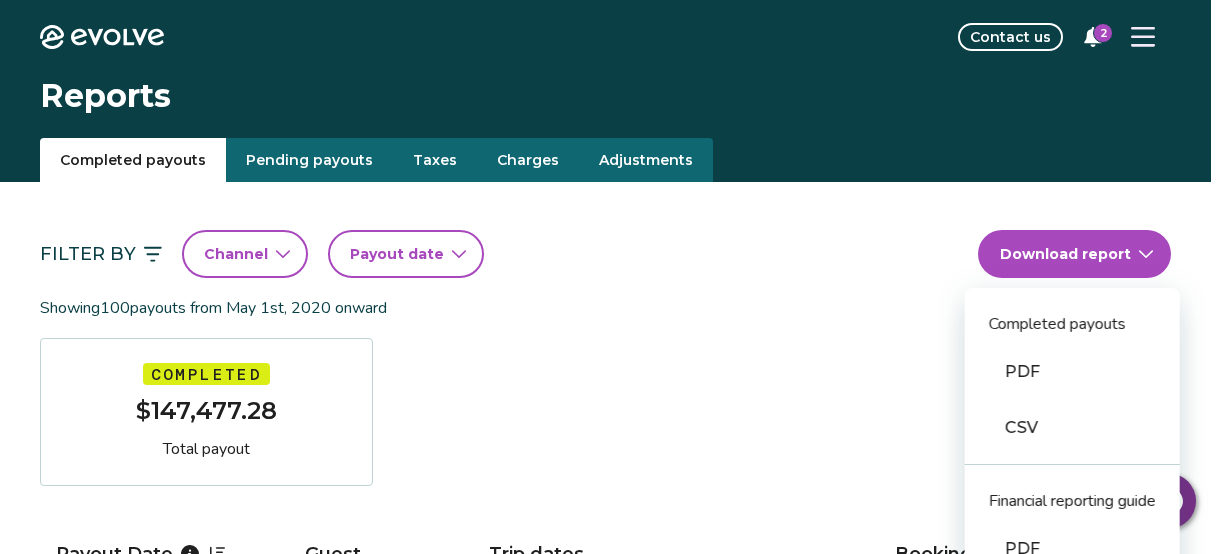 click on "PDF" at bounding box center (1072, 372) 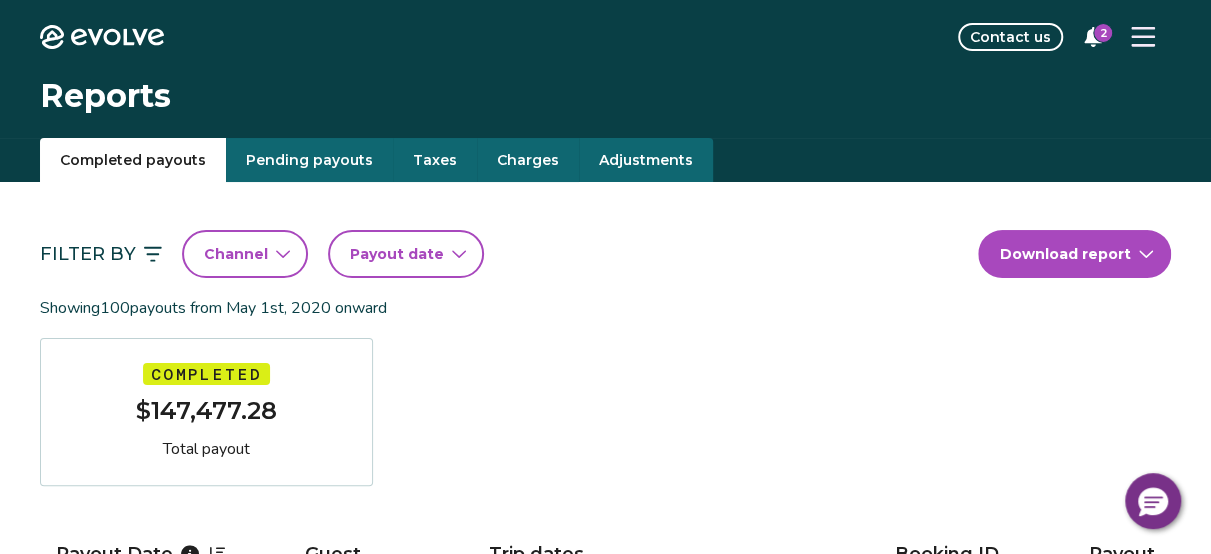 click on "Taxes" at bounding box center [435, 160] 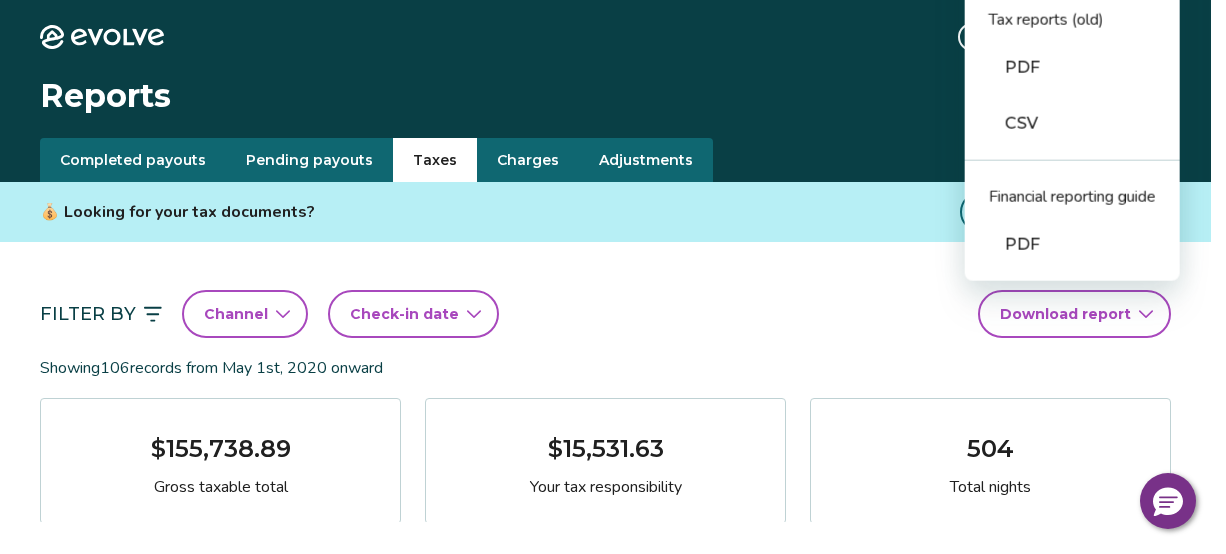 click on "Evolve Contact us 2 Reports Completed payouts Pending payouts Taxes Charges Adjustments 🤑 Looking for your tax documents? View your 1099-K Filter By  Channel Check-in date Download   report Guest paid tax reports PDF CSV Tax reports (old) PDF CSV Financial reporting guide PDF Showing  106  records    from [MONTH] [DAY], [YEAR] onward $155,738.89 Gross taxable total $15,531.63 Your tax responsibility 504 Total nights View 1099-K forms View tax rates Check-in date Check-out date Guest Booking ID Gross taxable total Your tax responsibility [MONTH] [DAY], [YEAR] [MONTH] [DAY], [YEAR] [FIRST] [LAST] 14750214 $1,414.93 $169.79 [MONTH] [DAY], [YEAR] [MONTH] [DAY], [YEAR] [FIRST] [LAST] 14383272 $0.00 $0.00 [MONTH] [DAY], [YEAR] [MONTH] [DAY], [YEAR] [FIRST] [LAST] 14149943 $1,211.99 $60.60 [MONTH] [DAY], [YEAR] [MONTH] [DAY], [YEAR] [FIRST] [LAST] 14221353 $1,259.00 $151.08 [MONTH] [DAY], [YEAR] [MONTH] [DAY], [YEAR] [FIRST] [LAST] 14163097 $1,687.00 $202.44 [MONTH] [DAY], [YEAR] [MONTH] [DAY], [YEAR] [FIRST] [LAST] 14055704 $2,607.00 $312.84 [MONTH] [DAY], [YEAR] [MONTH] [DAY], [YEAR] [FIRST] [LAST] 14109085 $1,308.98 $65.45 [MONTH] [DAY], [YEAR] 1" at bounding box center (613, 1578) 